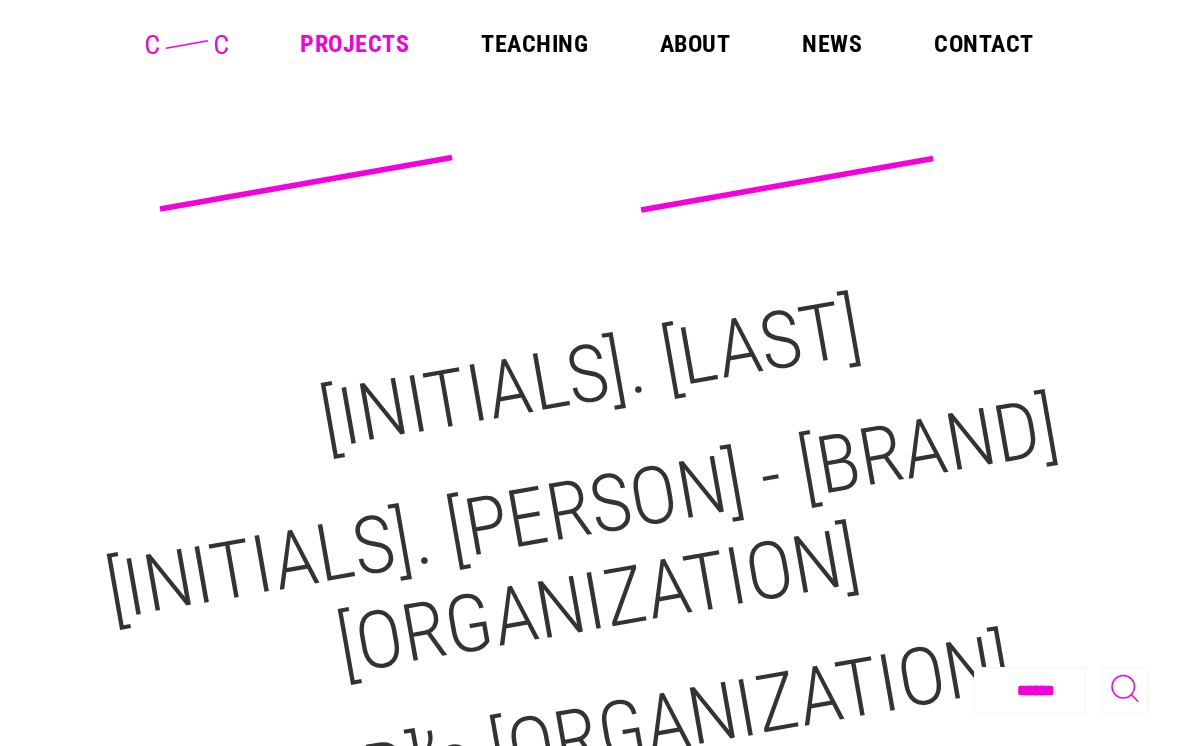 scroll, scrollTop: 0, scrollLeft: 0, axis: both 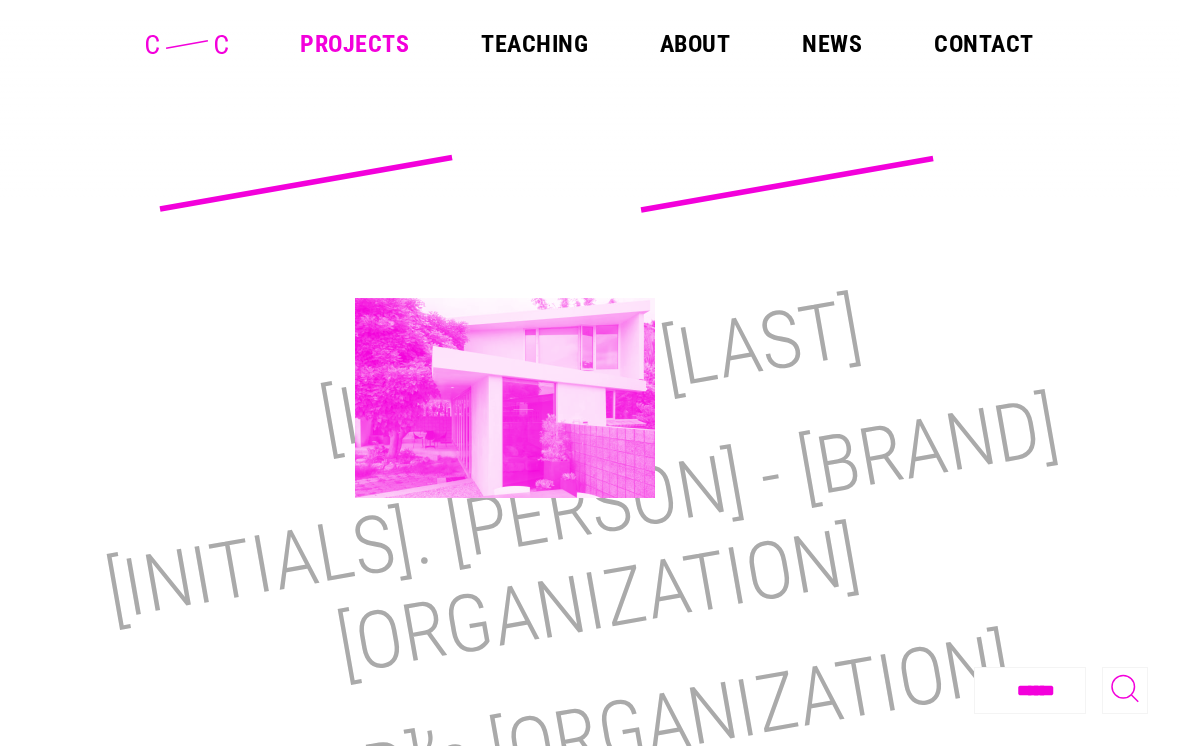 click on "[INITIALS]. [LAST]" at bounding box center [589, 374] 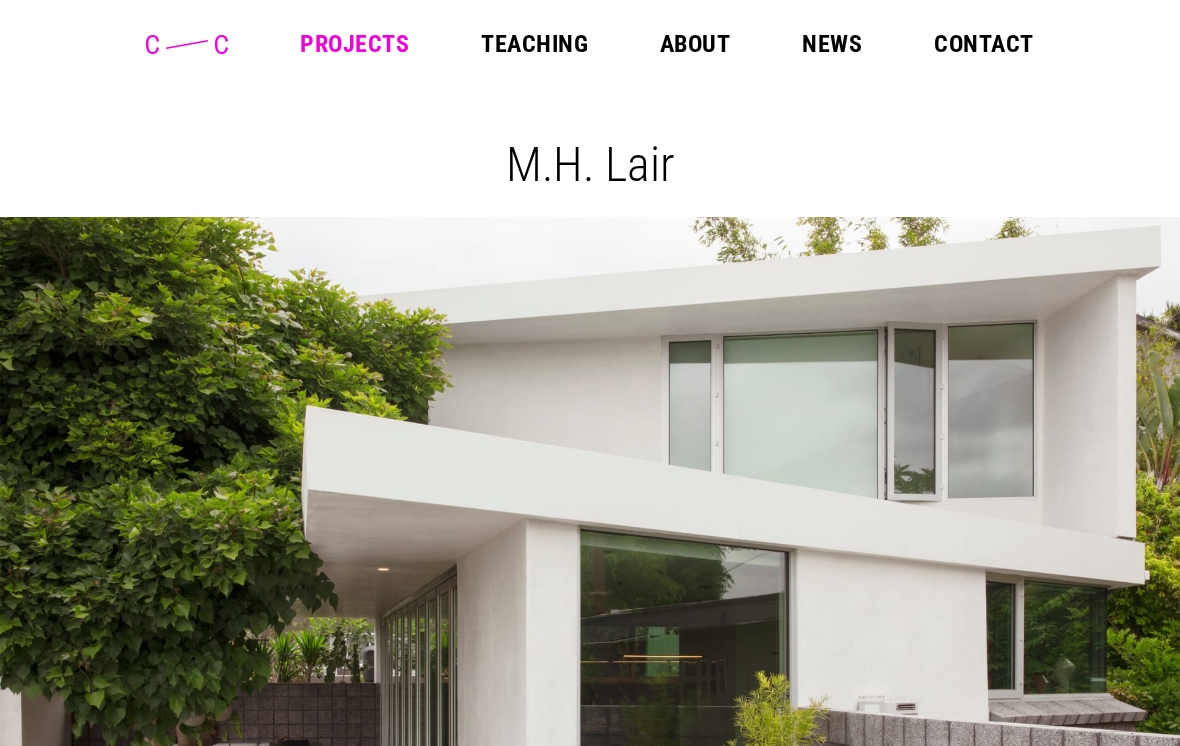 scroll, scrollTop: 0, scrollLeft: 0, axis: both 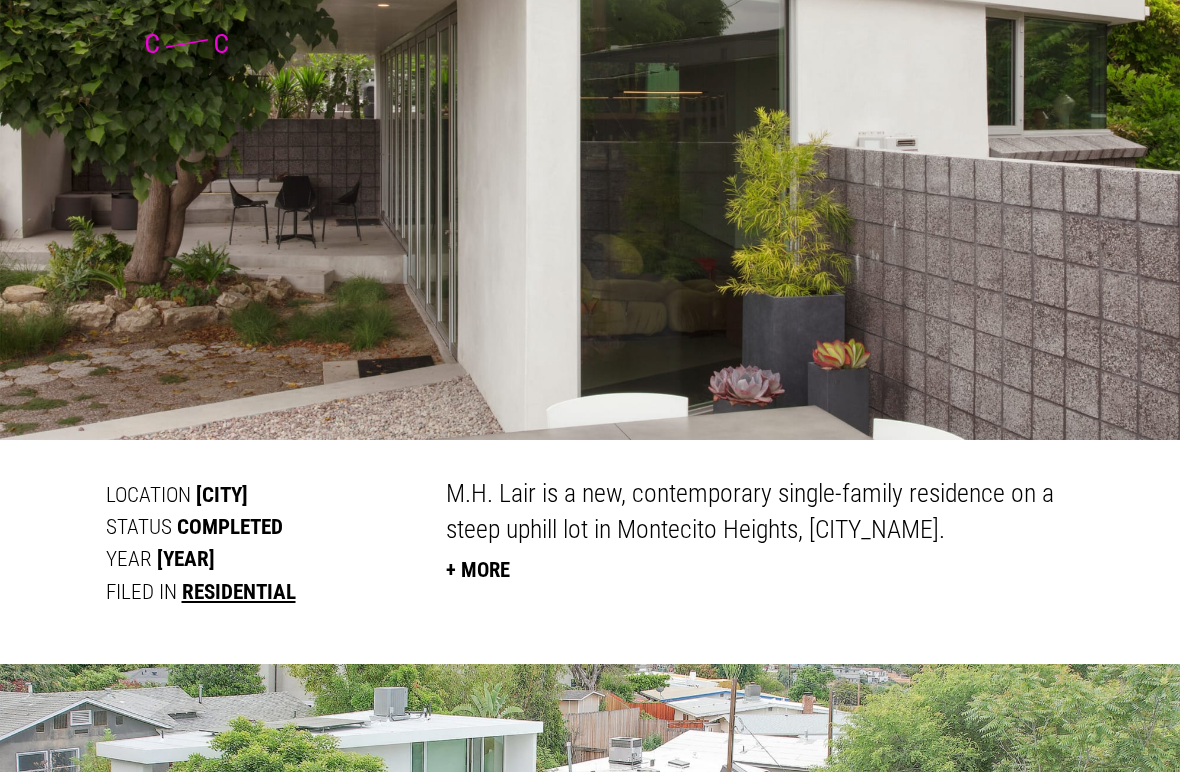 click at bounding box center (590, 46) 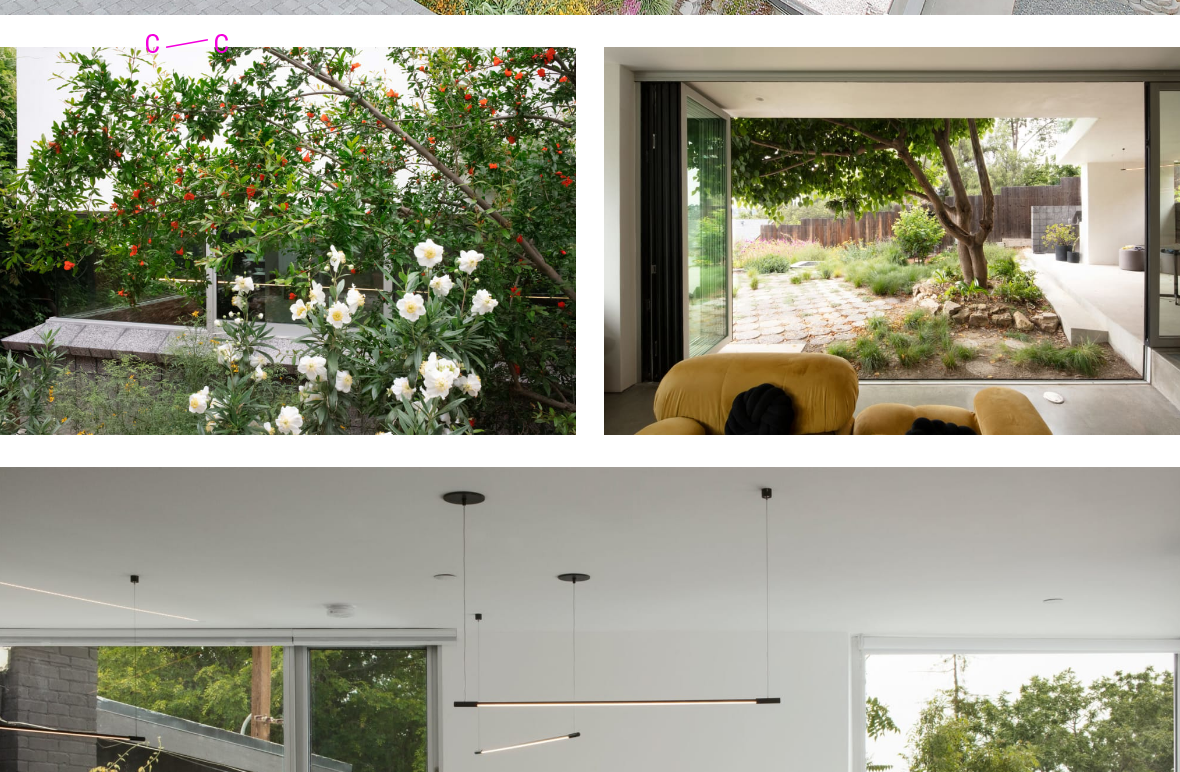 scroll, scrollTop: 2041, scrollLeft: 0, axis: vertical 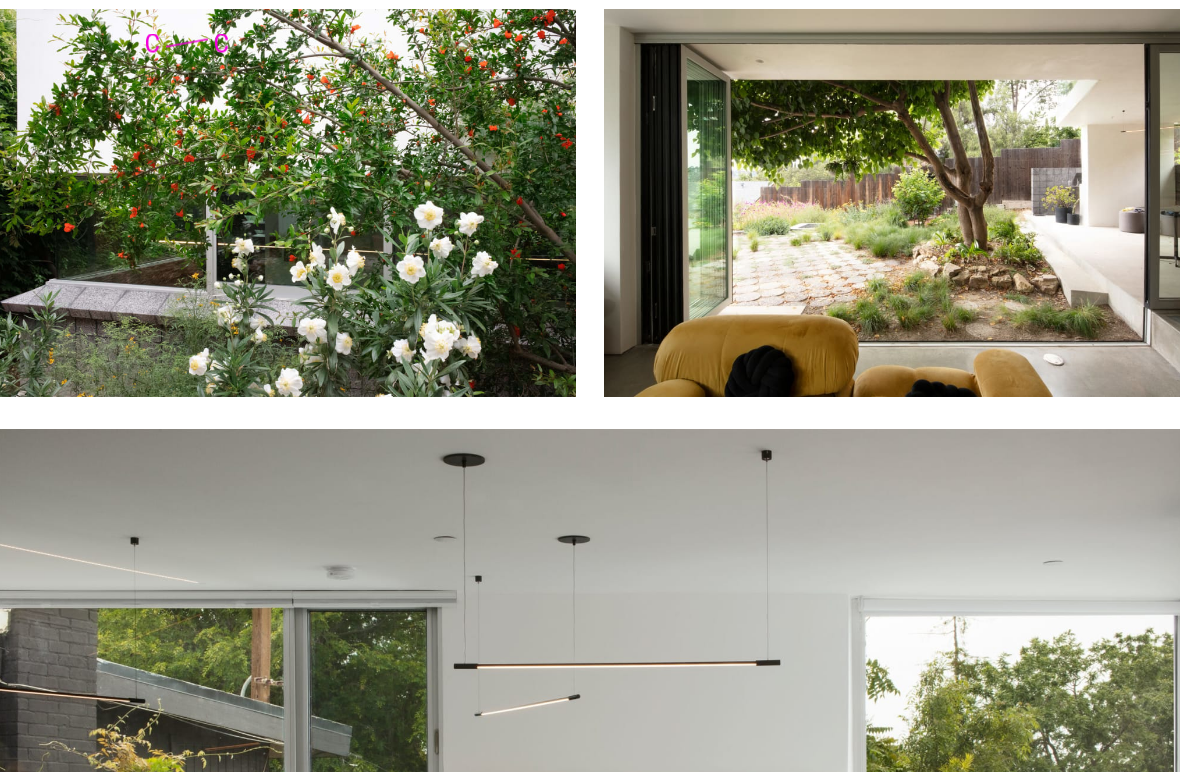 click at bounding box center (288, 204) 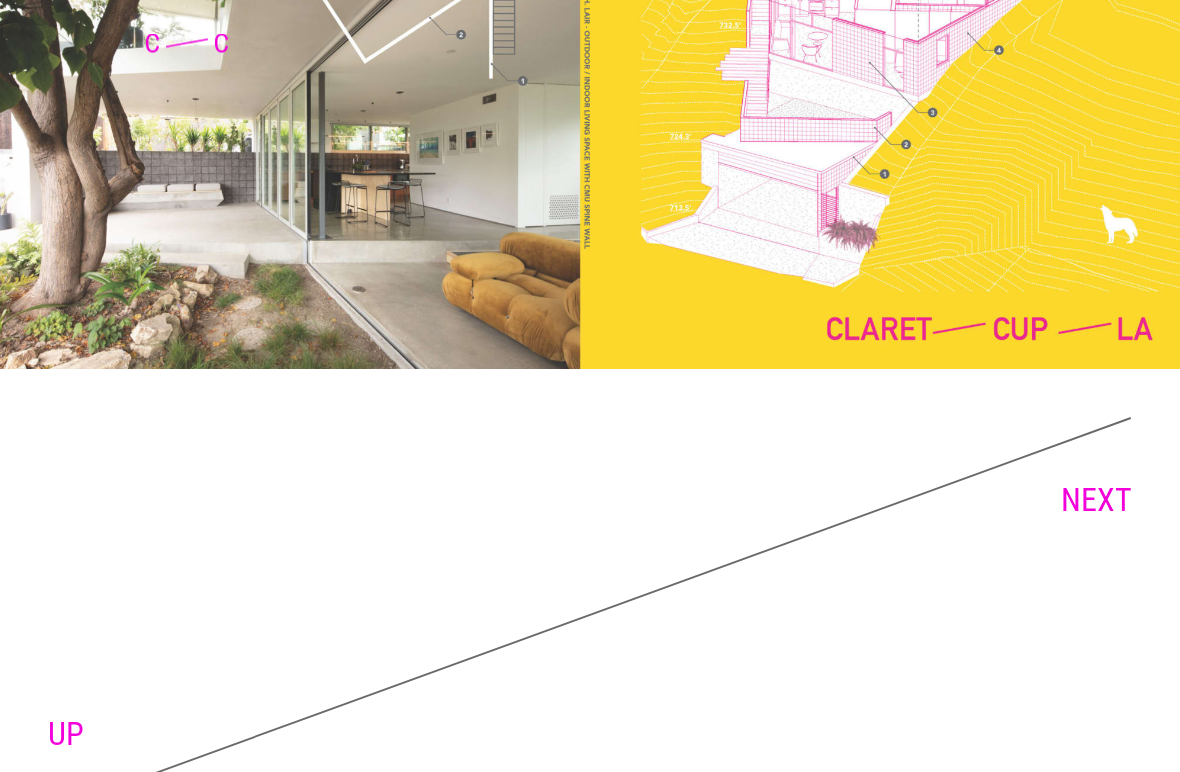 scroll, scrollTop: 4109, scrollLeft: 0, axis: vertical 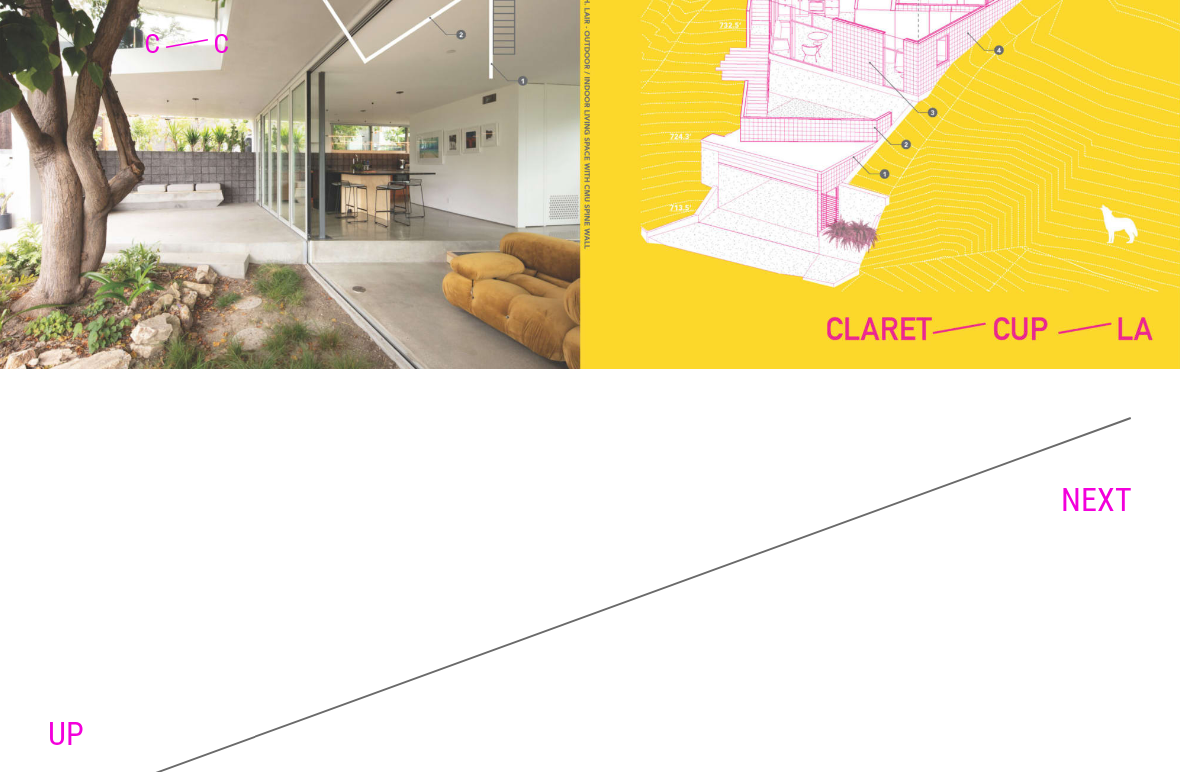 click on "NEXT" at bounding box center (1096, 500) 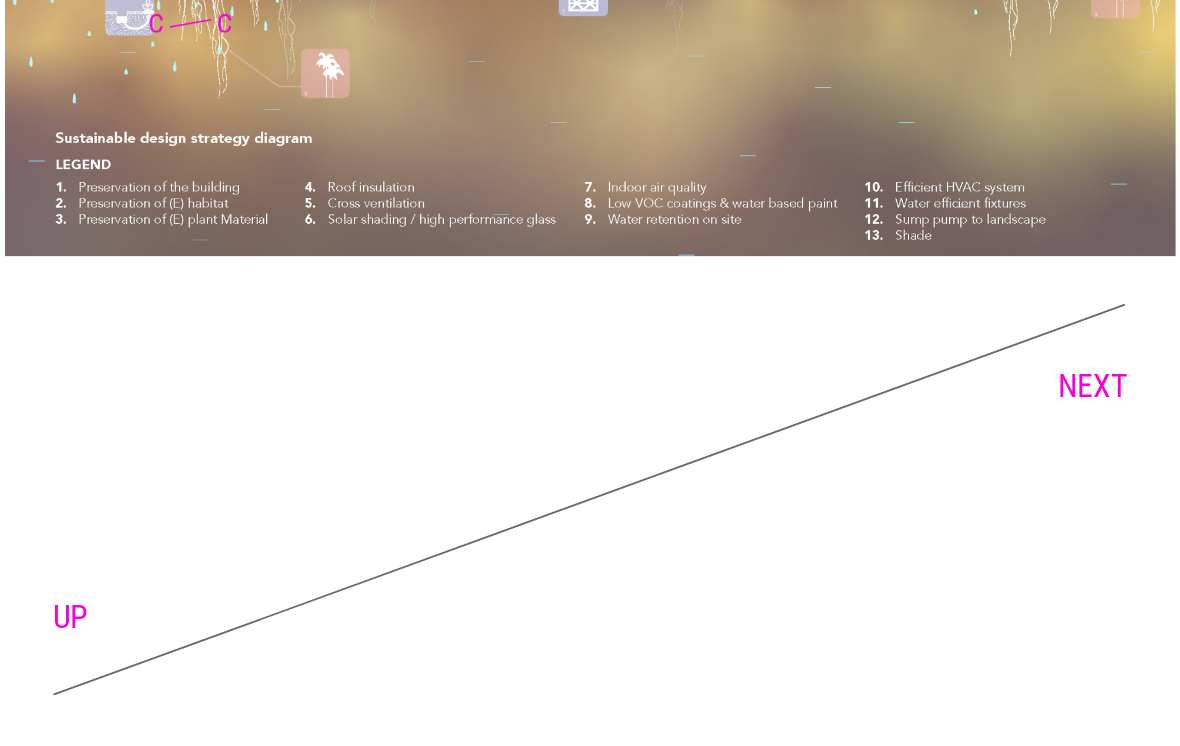 scroll, scrollTop: 11540, scrollLeft: 0, axis: vertical 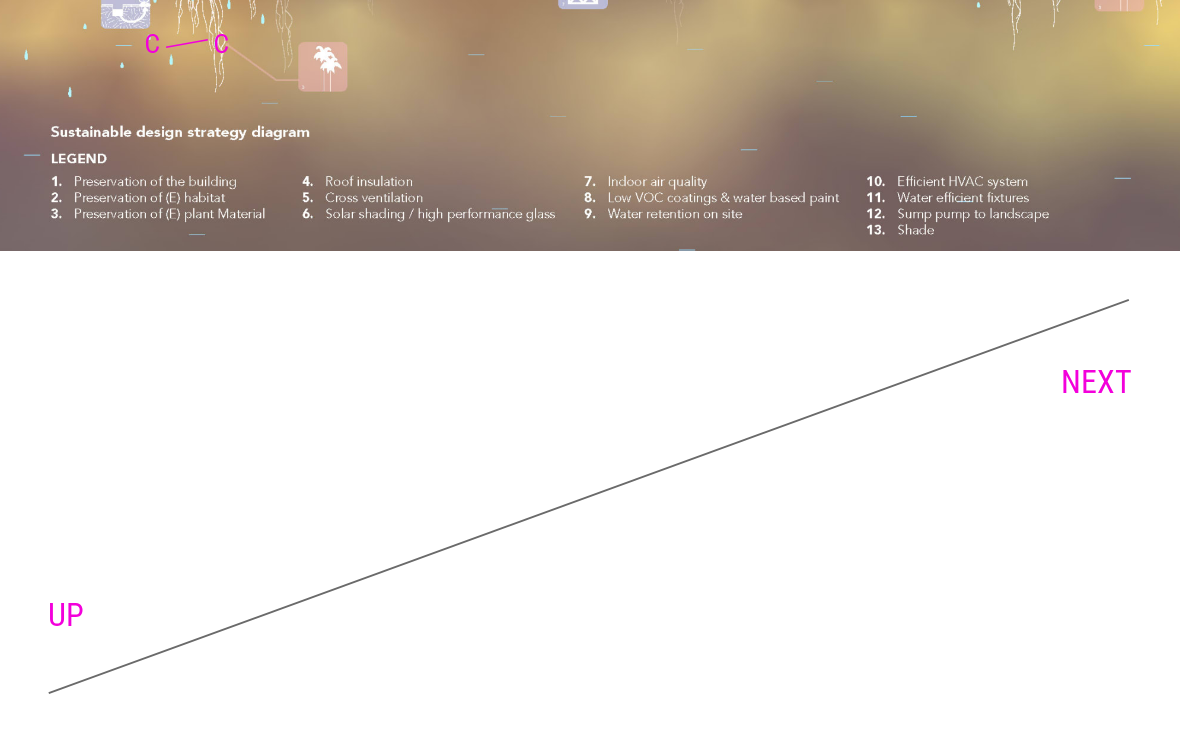 click on "NEXT" at bounding box center (1096, 382) 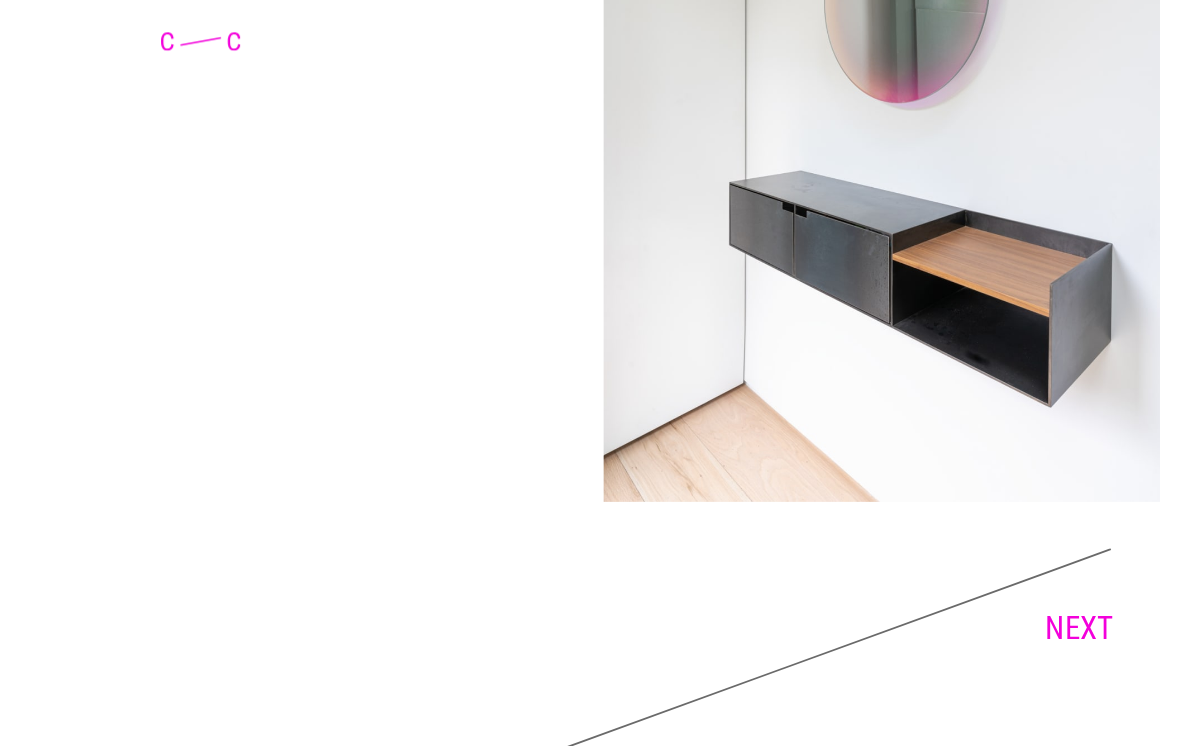 scroll, scrollTop: 9953, scrollLeft: 0, axis: vertical 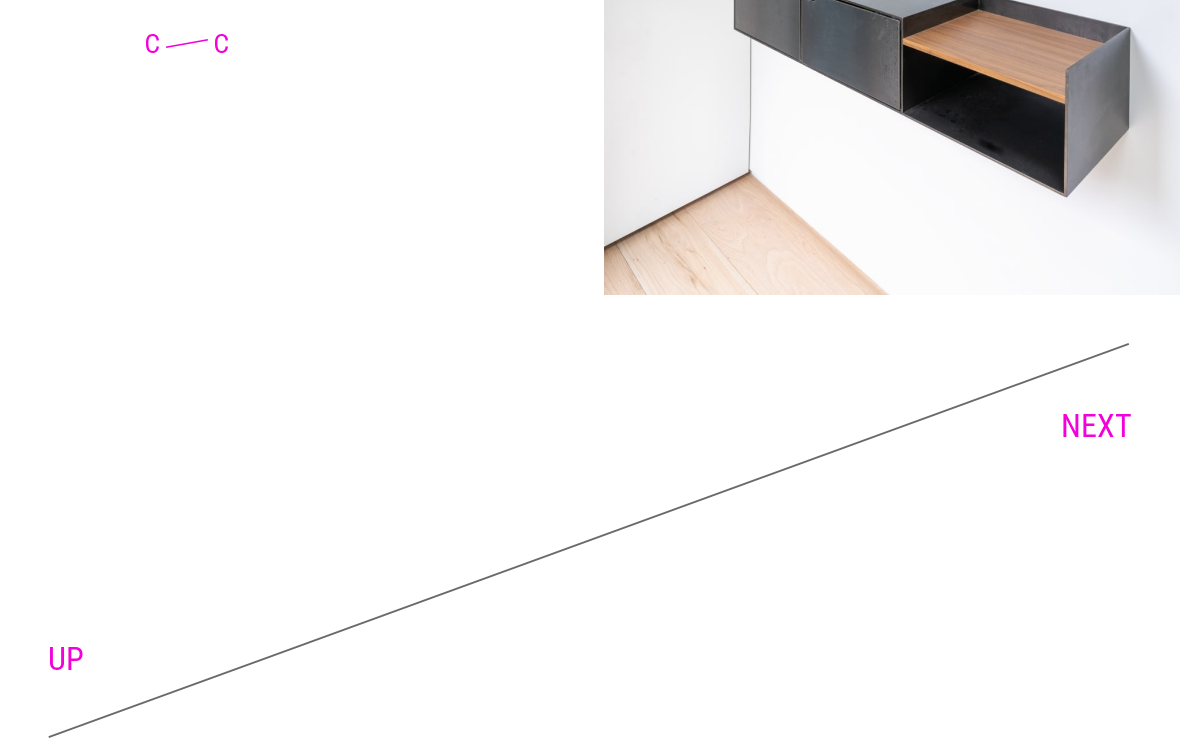 click on "NEXT" at bounding box center [1096, 426] 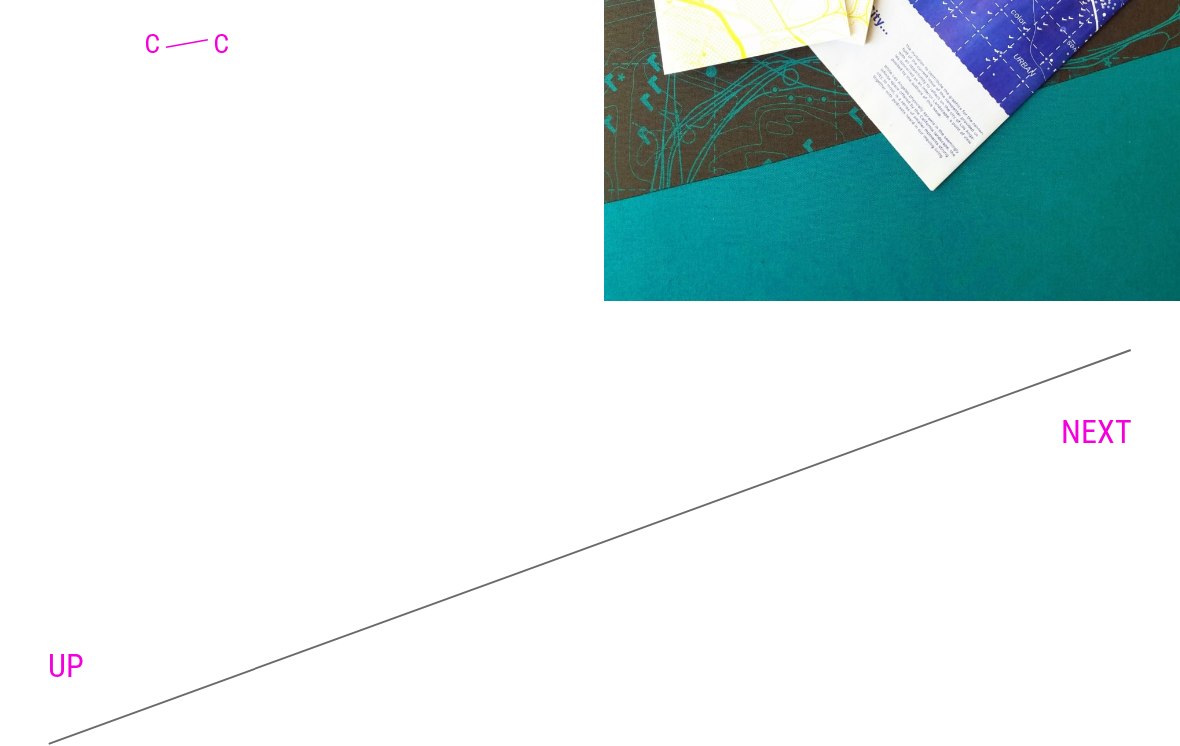 scroll, scrollTop: 3822, scrollLeft: 0, axis: vertical 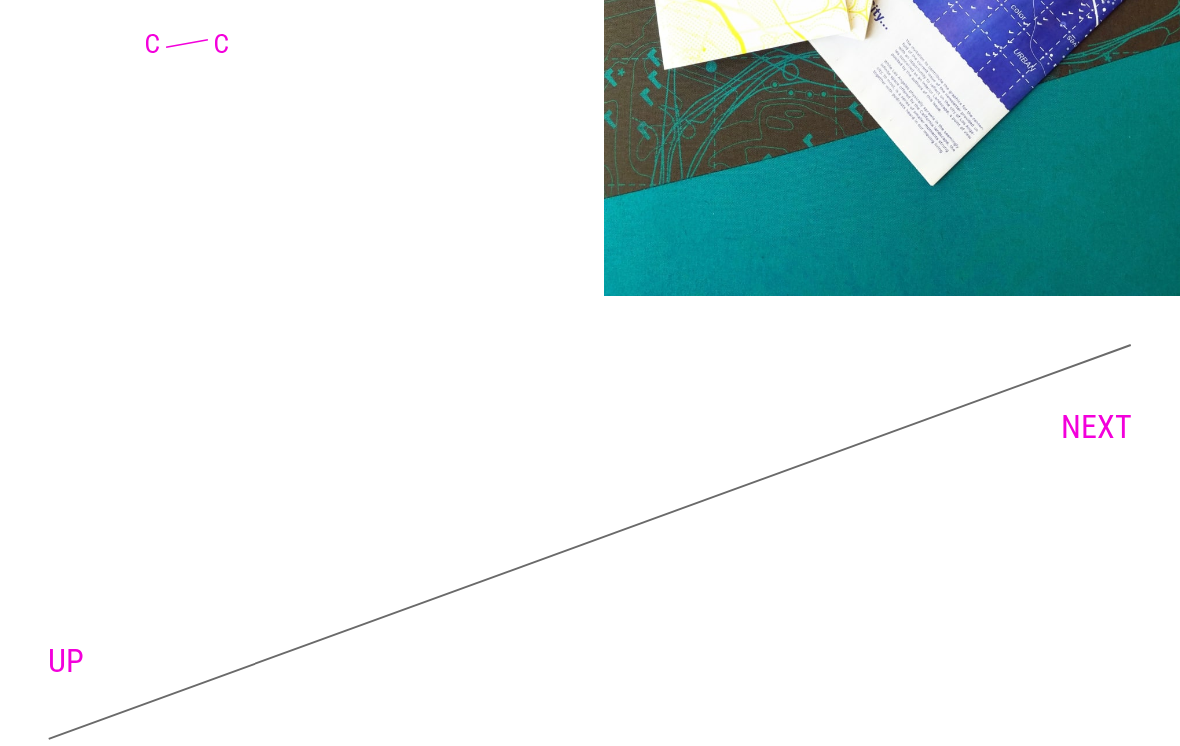click on "NEXT" at bounding box center (1096, 427) 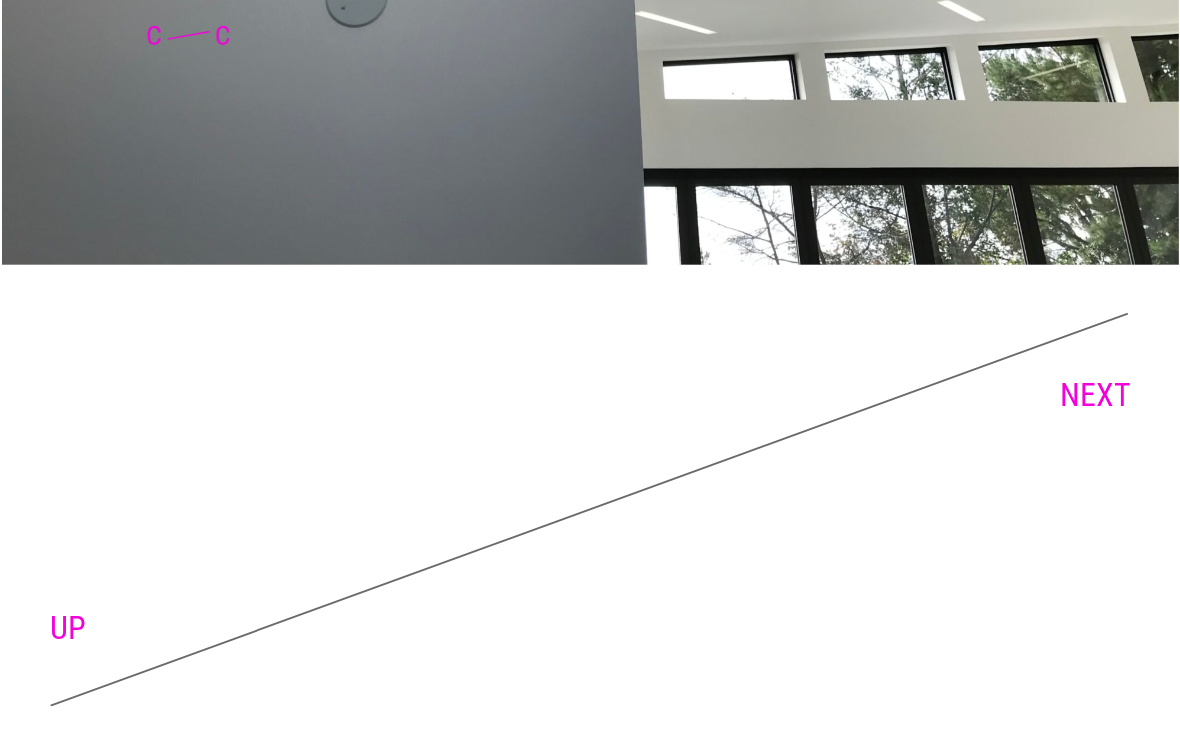 scroll, scrollTop: 6593, scrollLeft: 0, axis: vertical 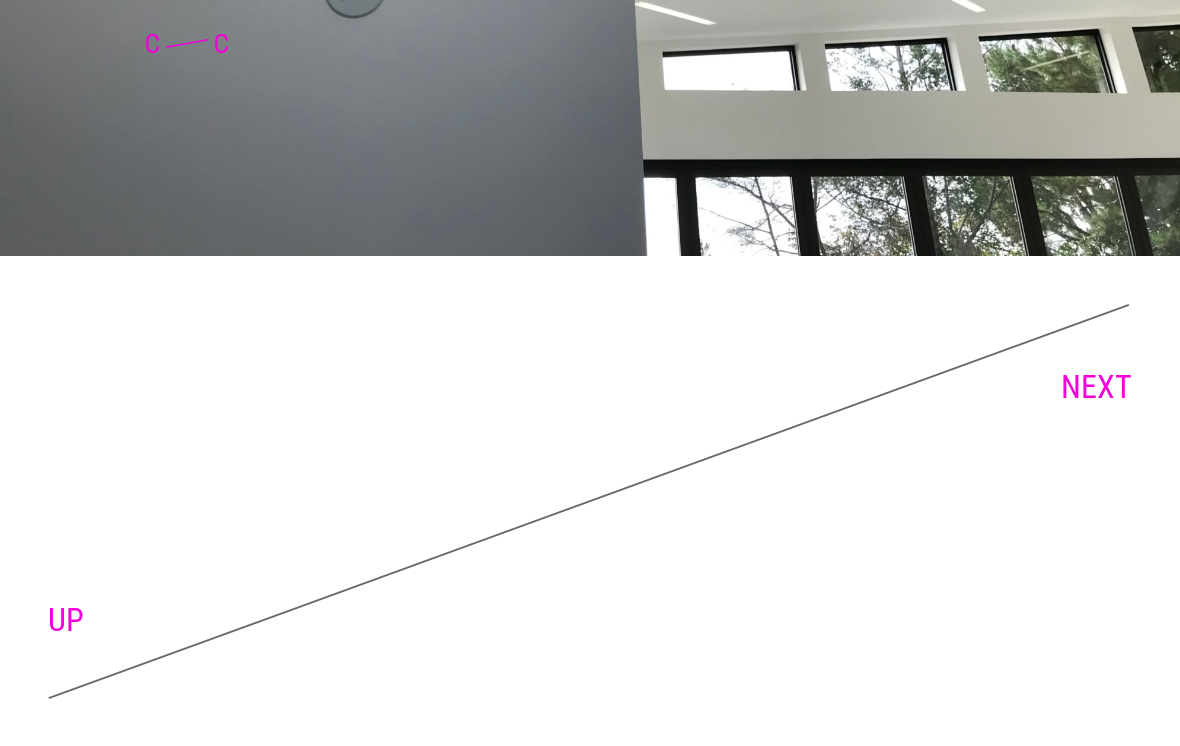 click on "NEXT" at bounding box center (1096, 387) 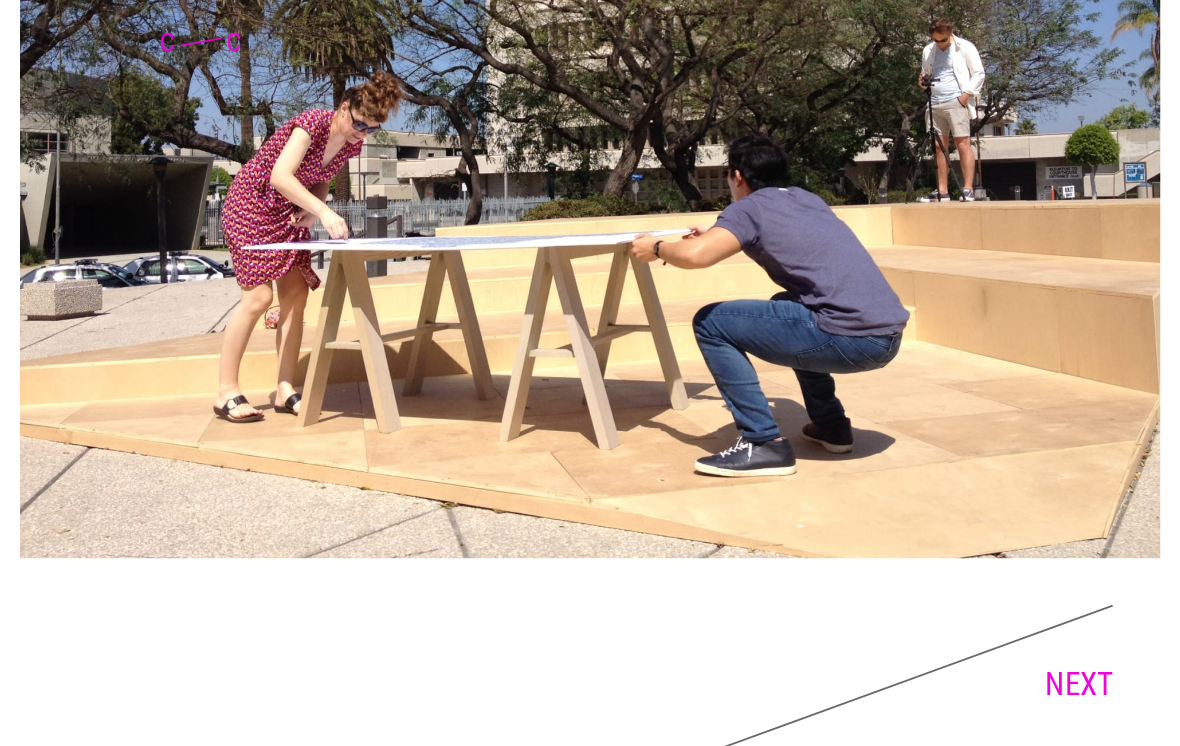 scroll, scrollTop: 10657, scrollLeft: 0, axis: vertical 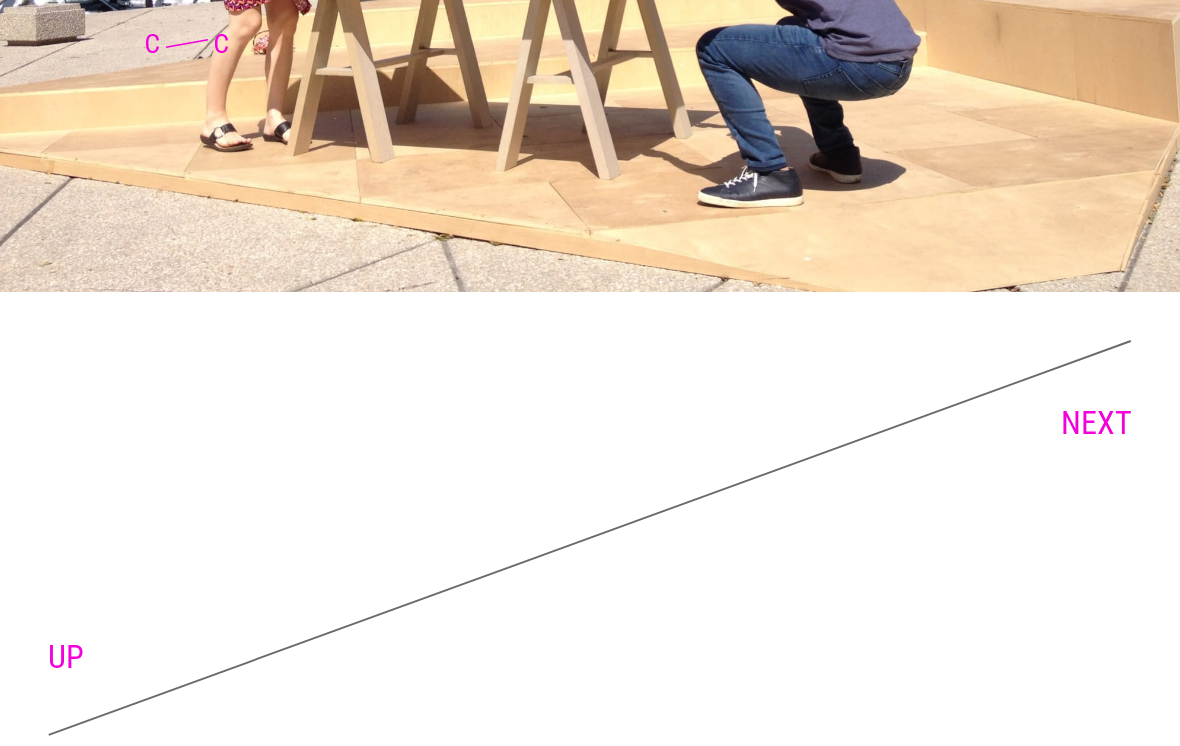 click on "NEXT" at bounding box center (1096, 423) 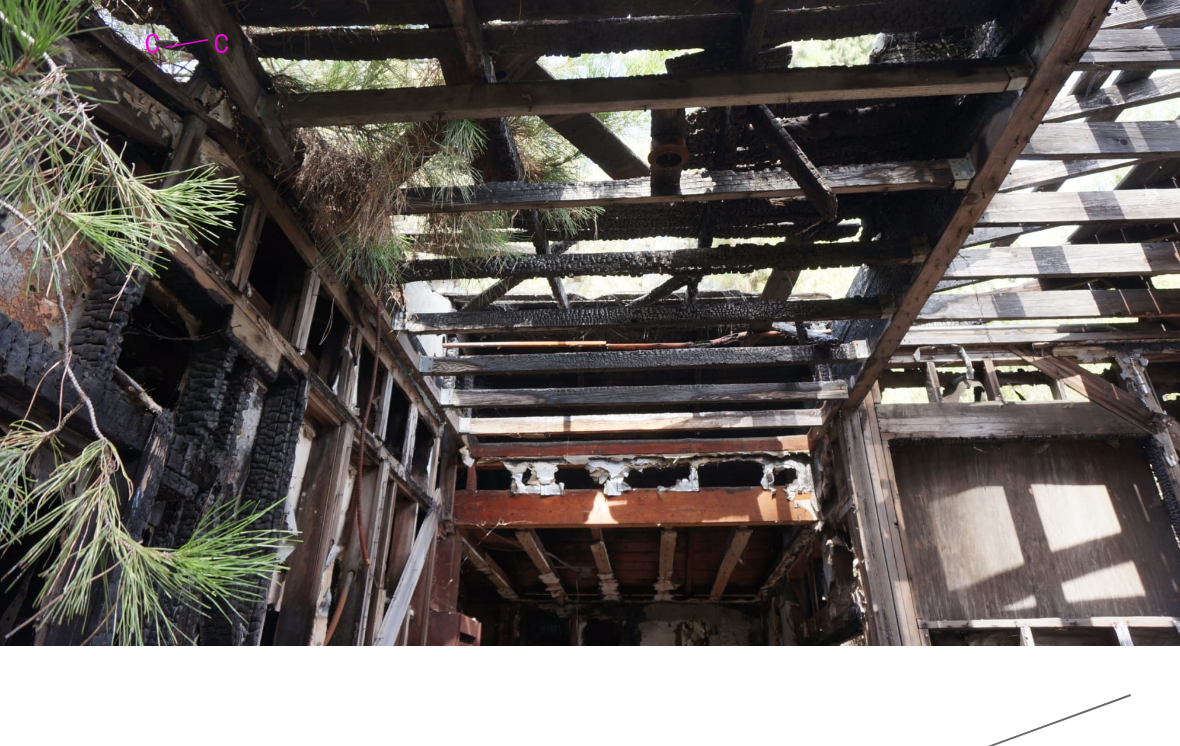 scroll, scrollTop: 8354, scrollLeft: 0, axis: vertical 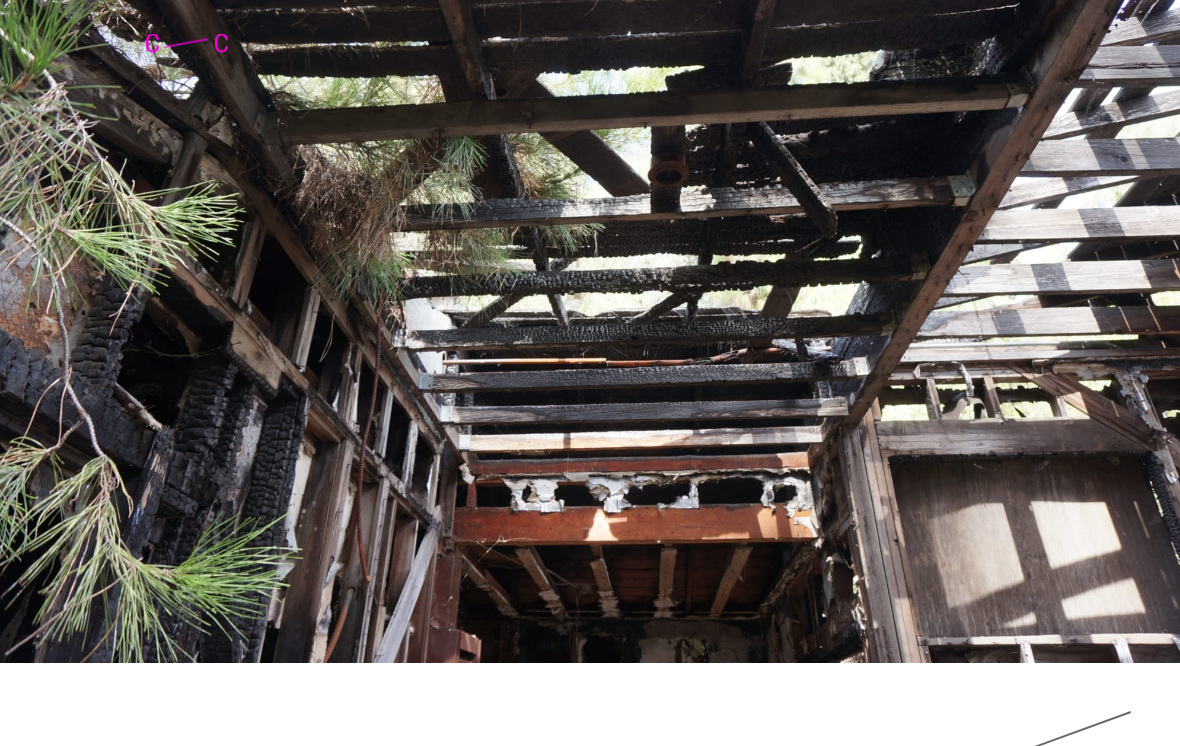 click 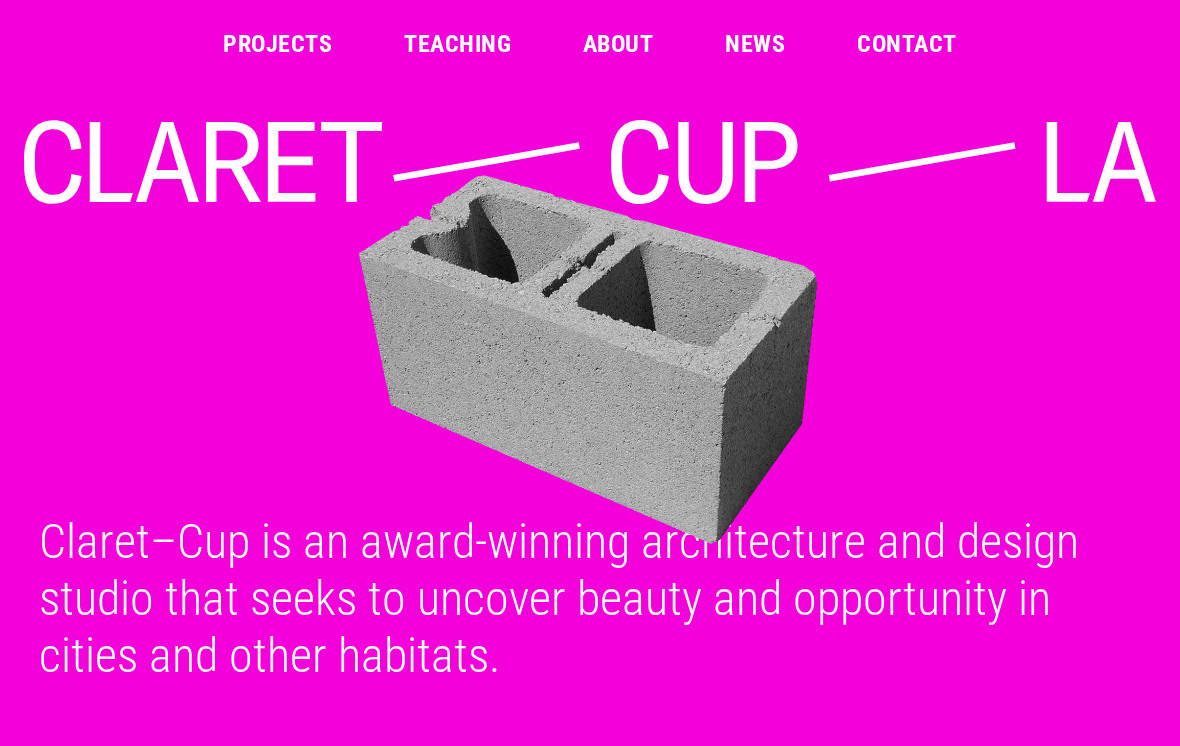 scroll, scrollTop: 0, scrollLeft: 0, axis: both 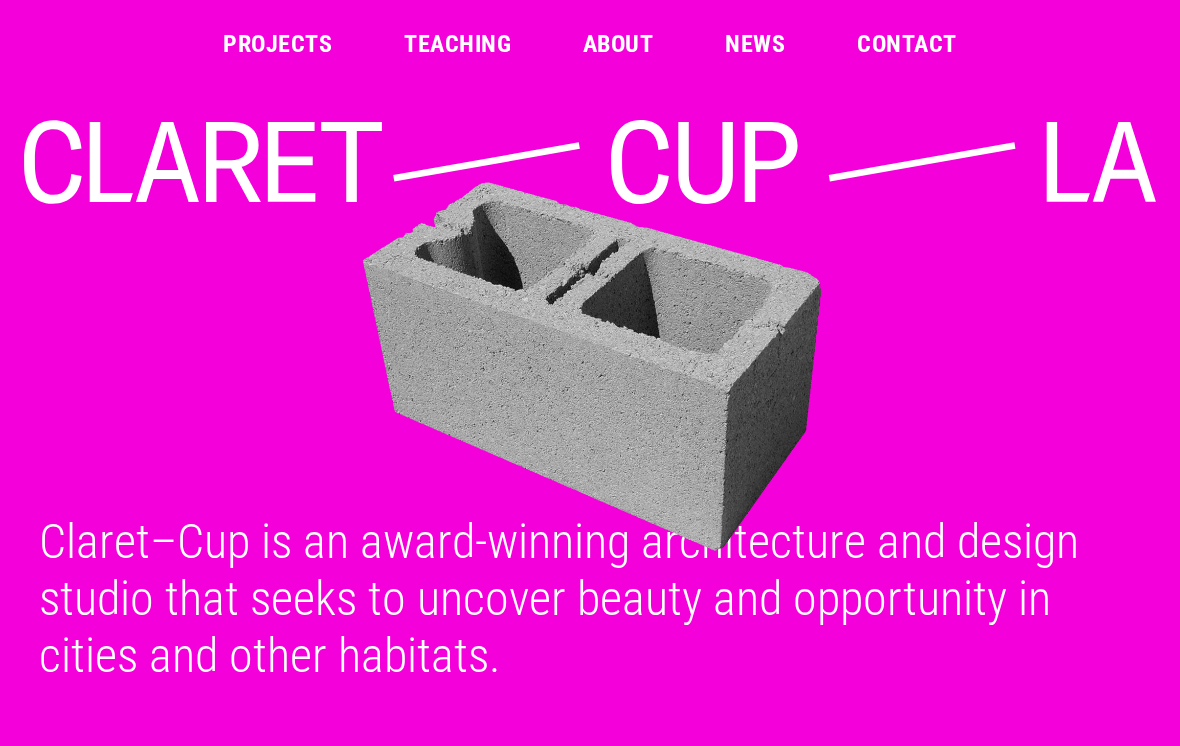 click on "Projects" at bounding box center [277, 44] 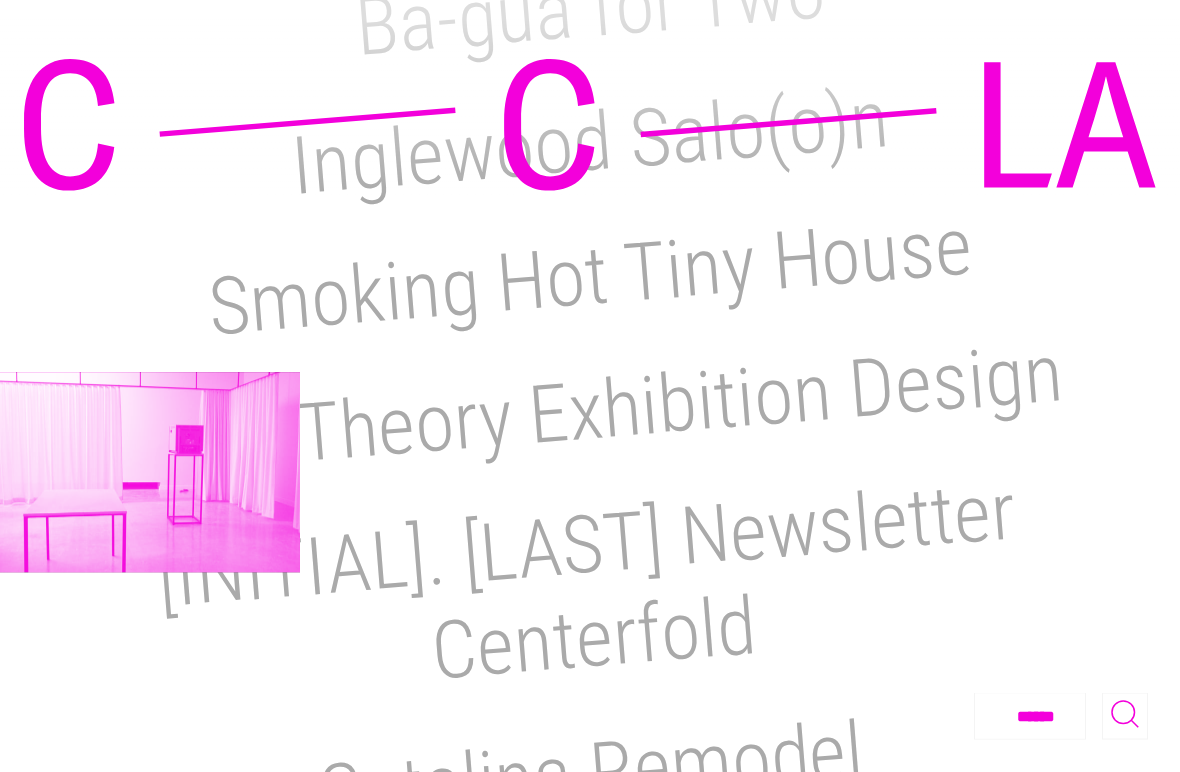 scroll, scrollTop: 903, scrollLeft: 0, axis: vertical 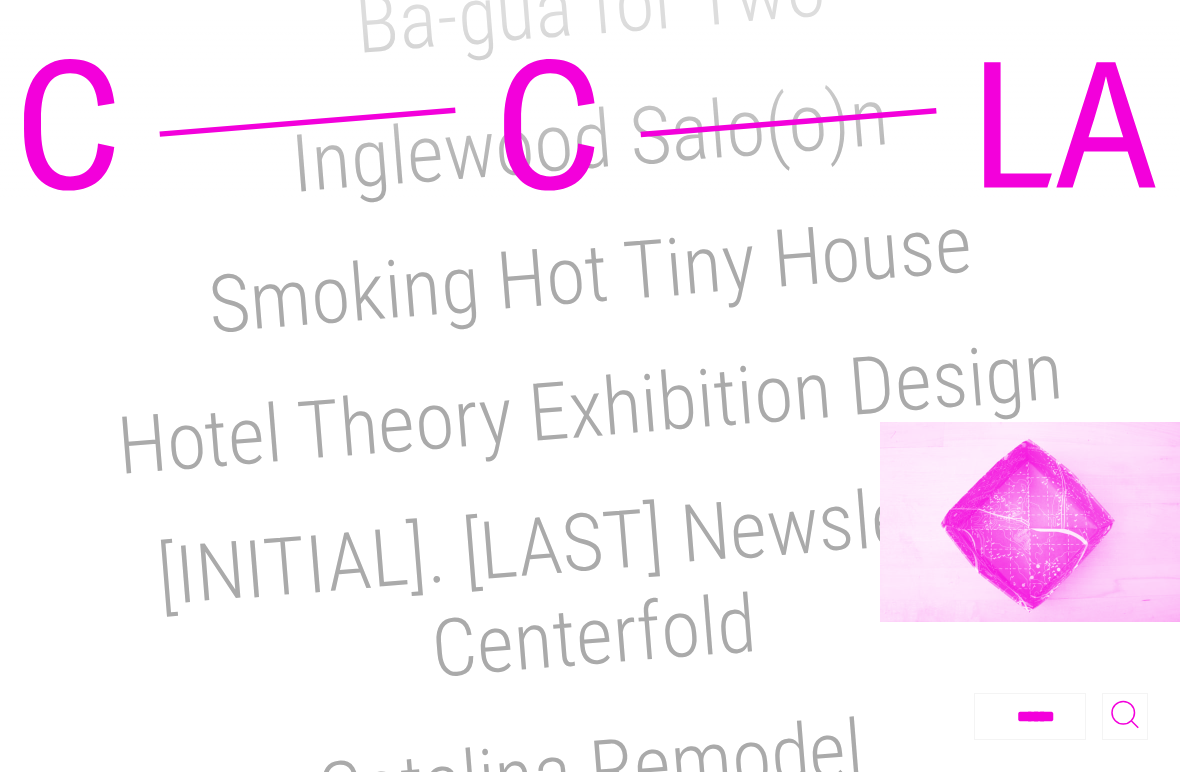 click on "L.A. Forum Newsletter Centerfold" at bounding box center (586, 579) 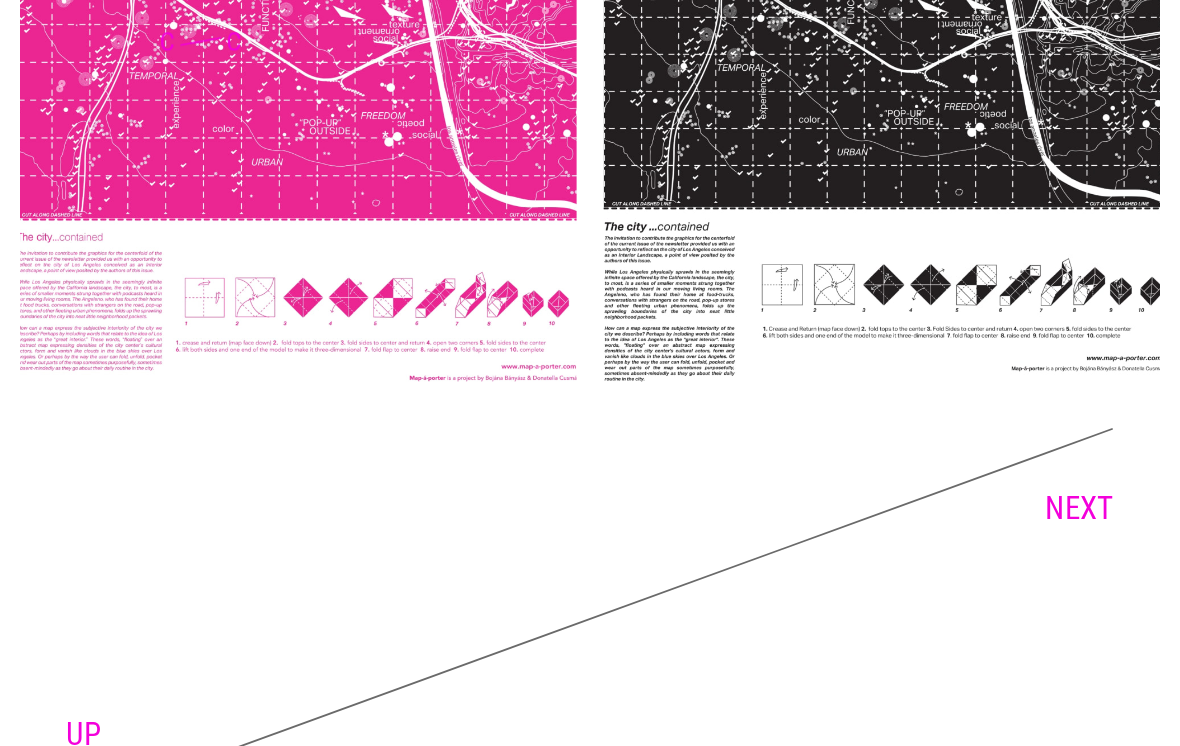 scroll, scrollTop: 10090, scrollLeft: 0, axis: vertical 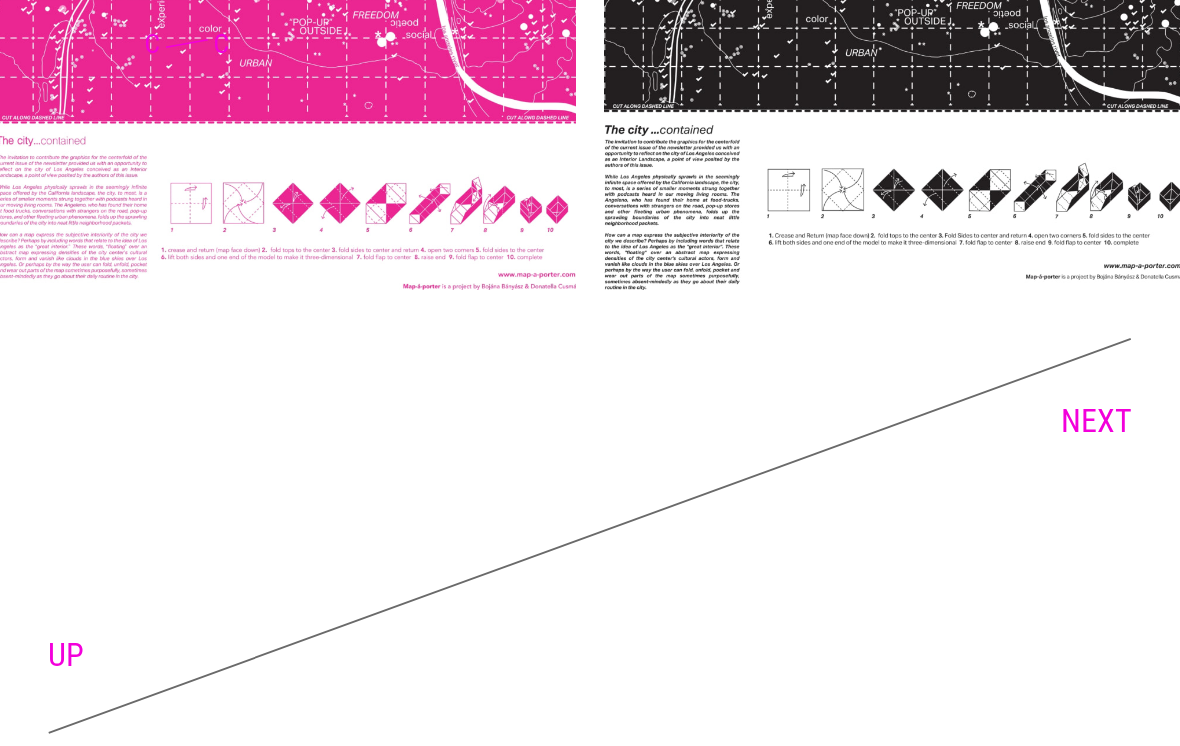 click on "NEXT" at bounding box center [1096, 421] 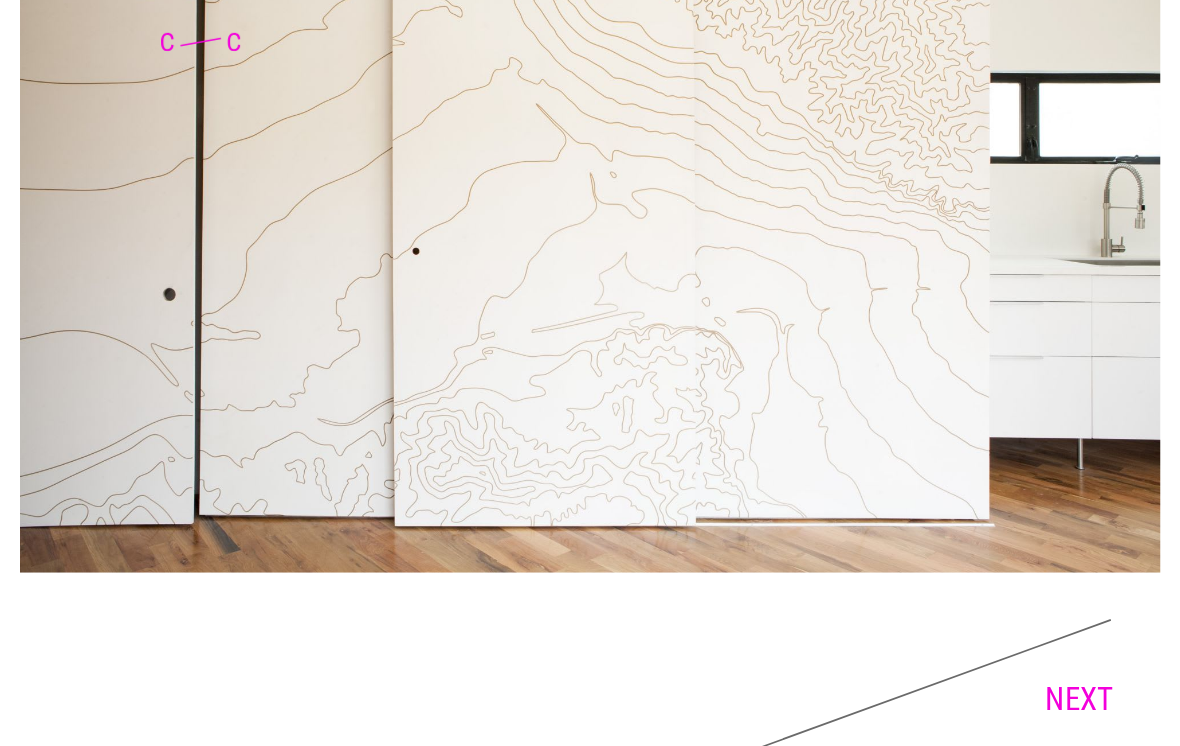 scroll, scrollTop: 5012, scrollLeft: 0, axis: vertical 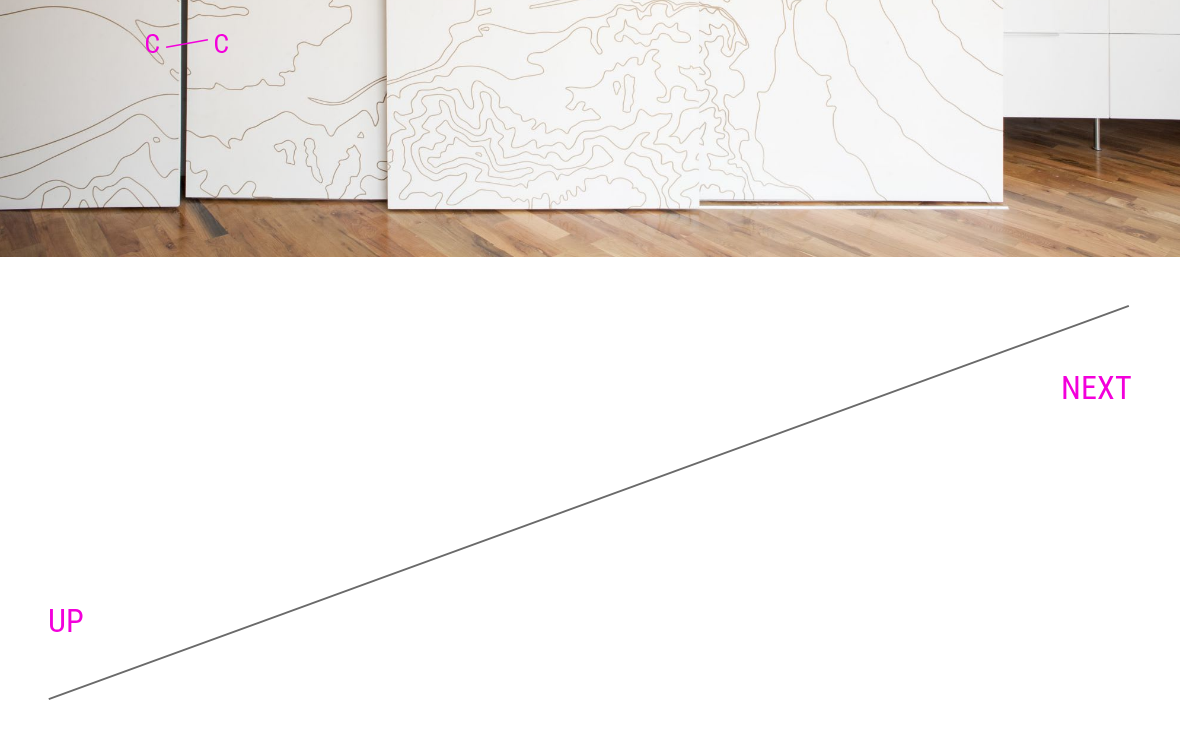 click on "NEXT" at bounding box center (1096, 388) 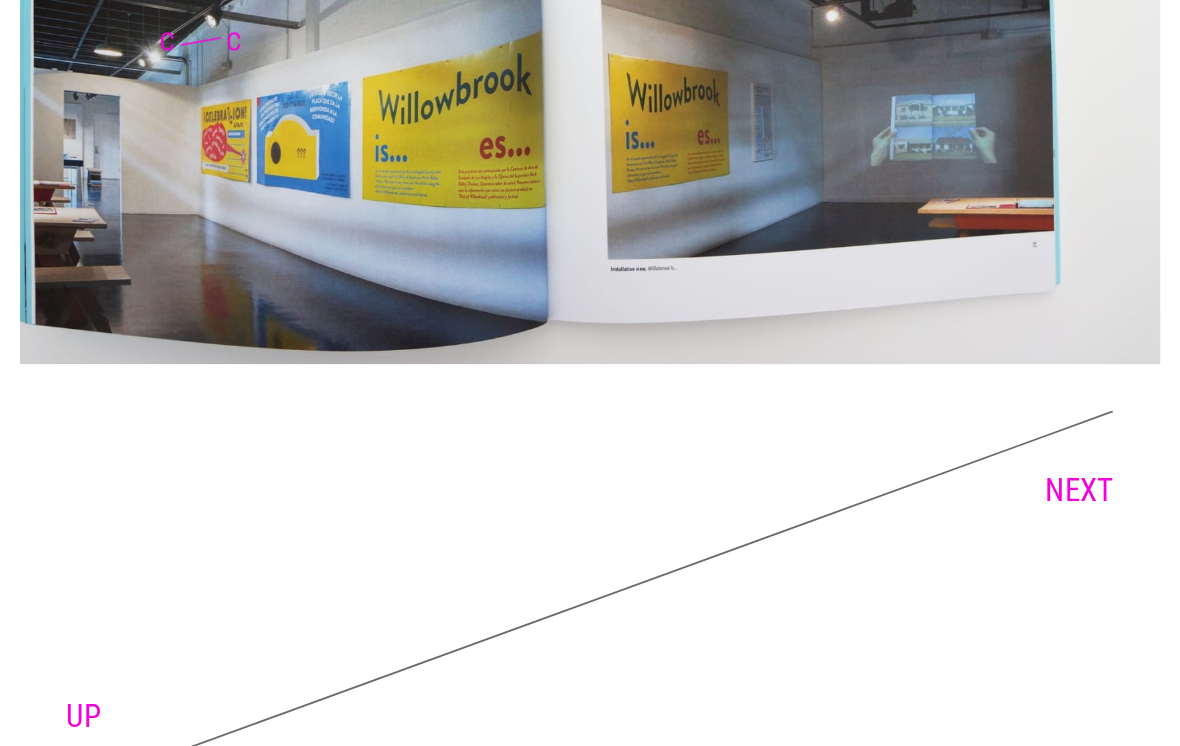 scroll, scrollTop: 2920, scrollLeft: 0, axis: vertical 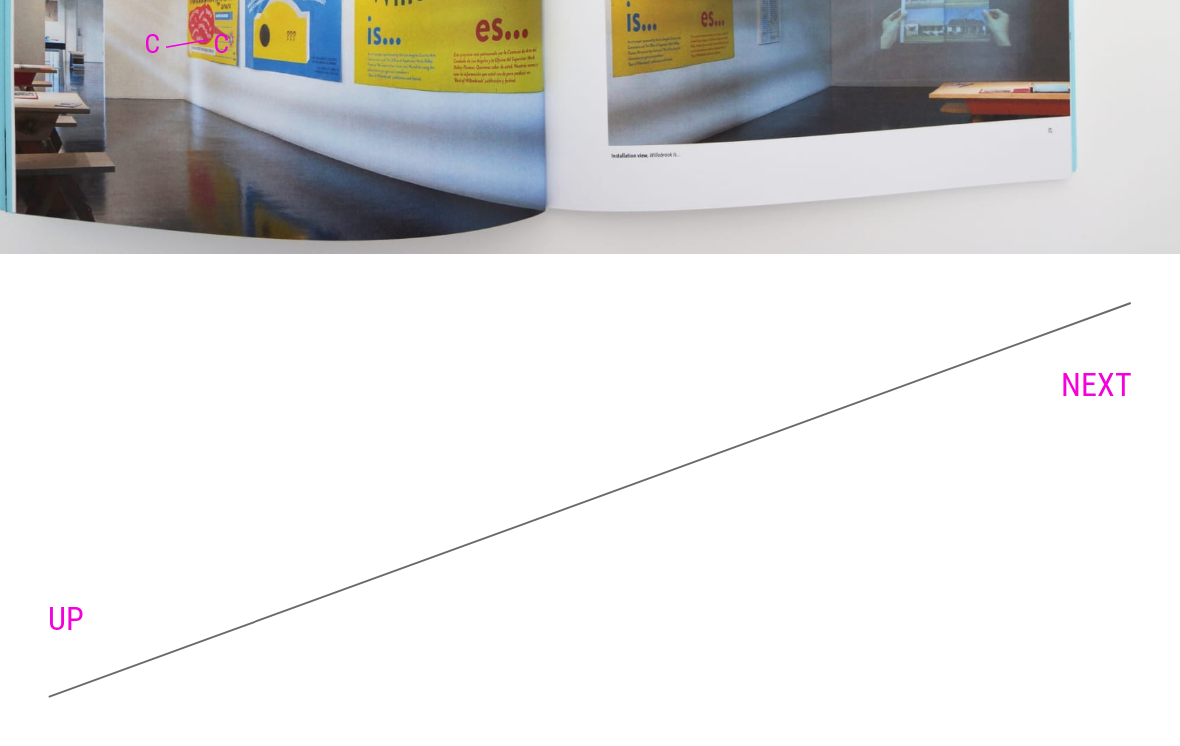 click on "NEXT" at bounding box center (1096, 385) 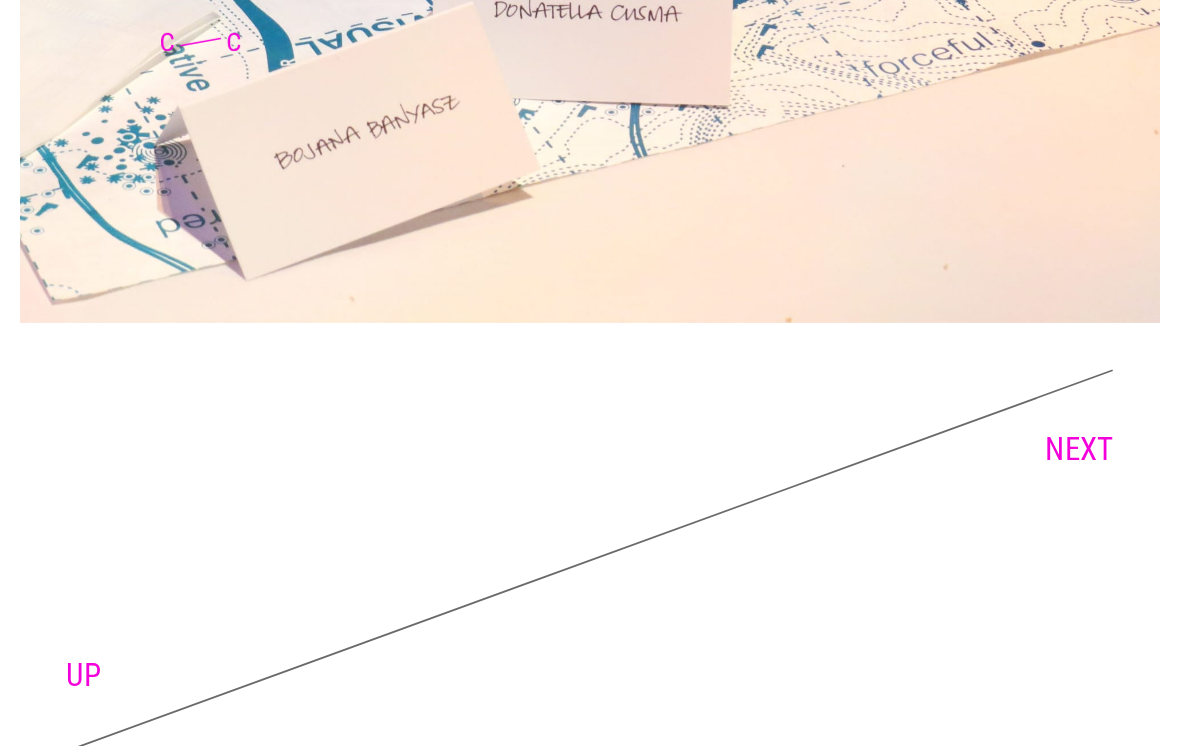 scroll, scrollTop: 6427, scrollLeft: 0, axis: vertical 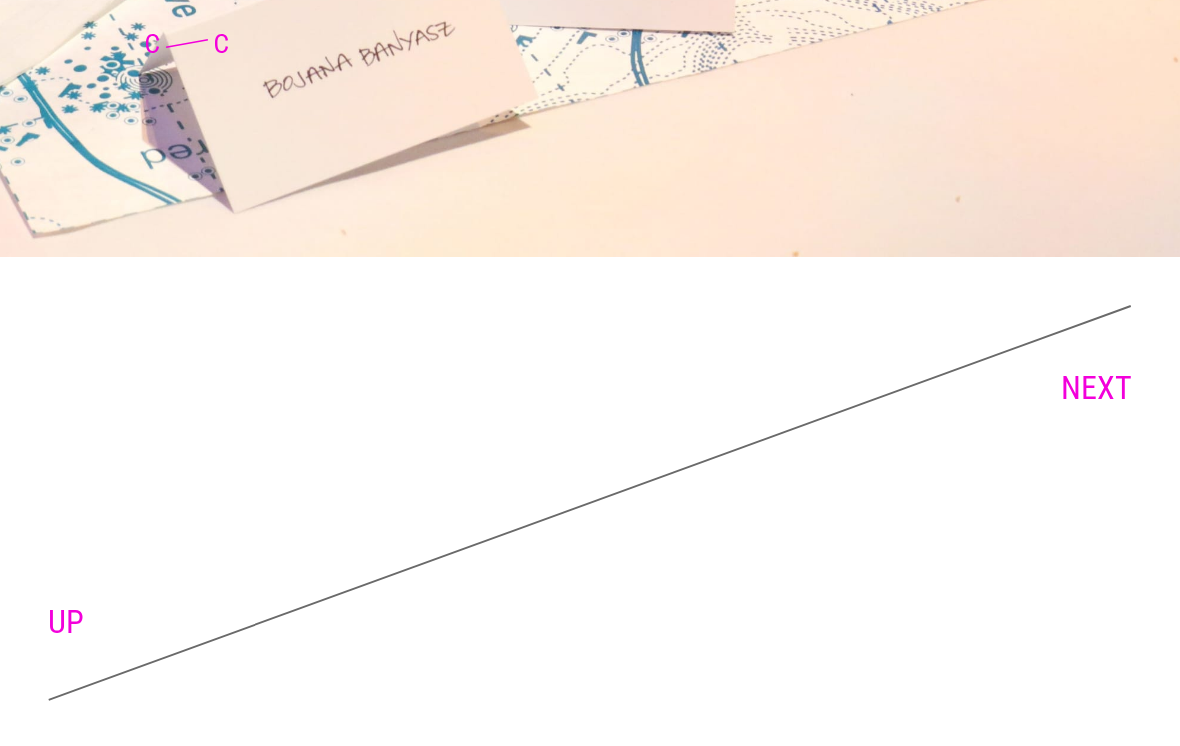 click on "NEXT" at bounding box center [1096, 388] 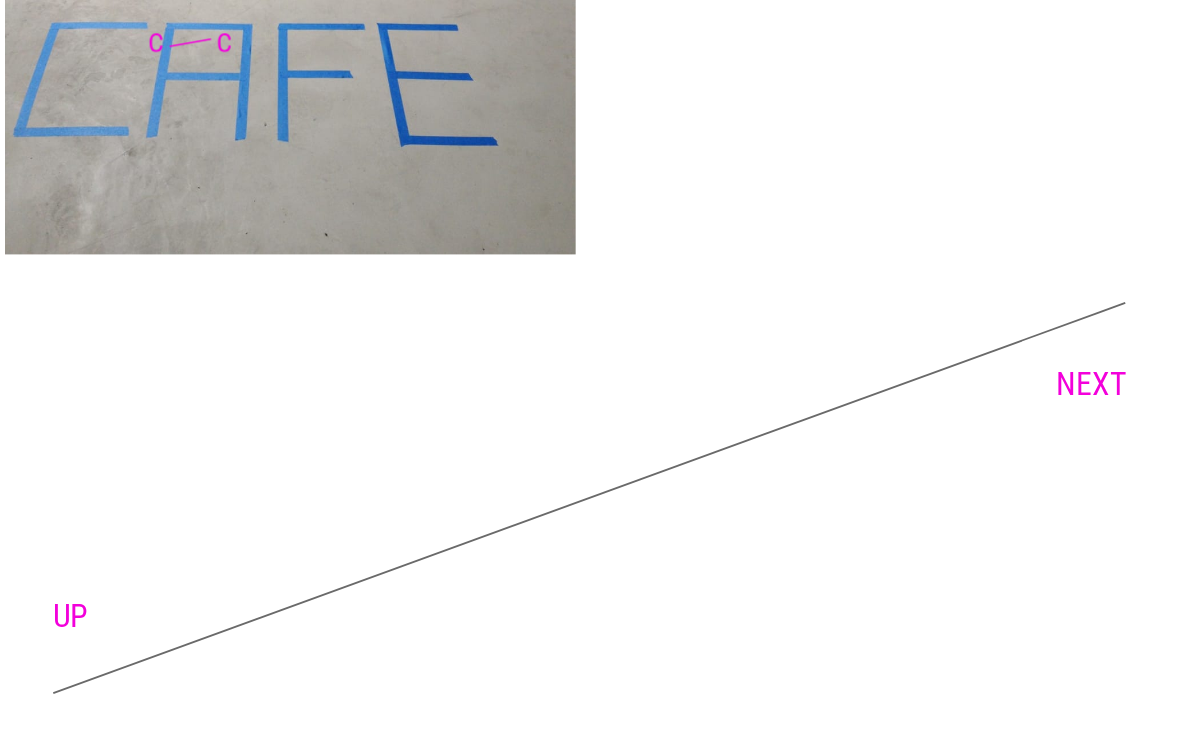 scroll, scrollTop: 3801, scrollLeft: 0, axis: vertical 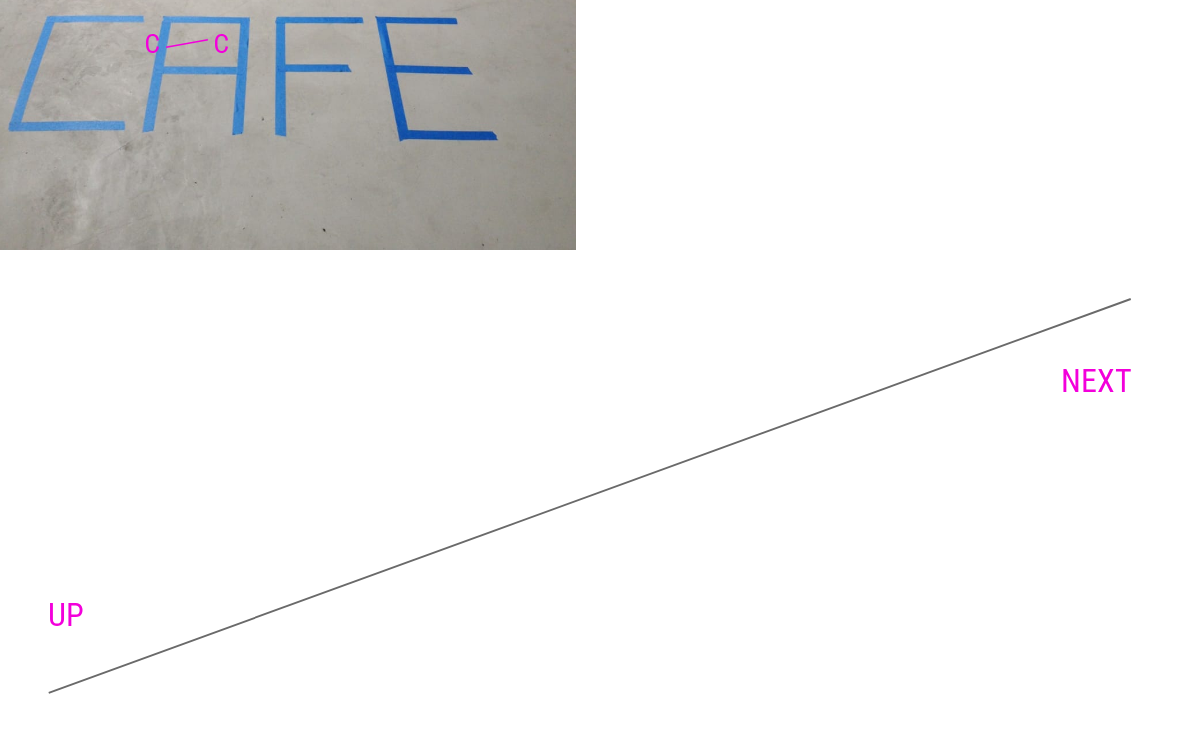 click on "NEXT" at bounding box center [1096, 381] 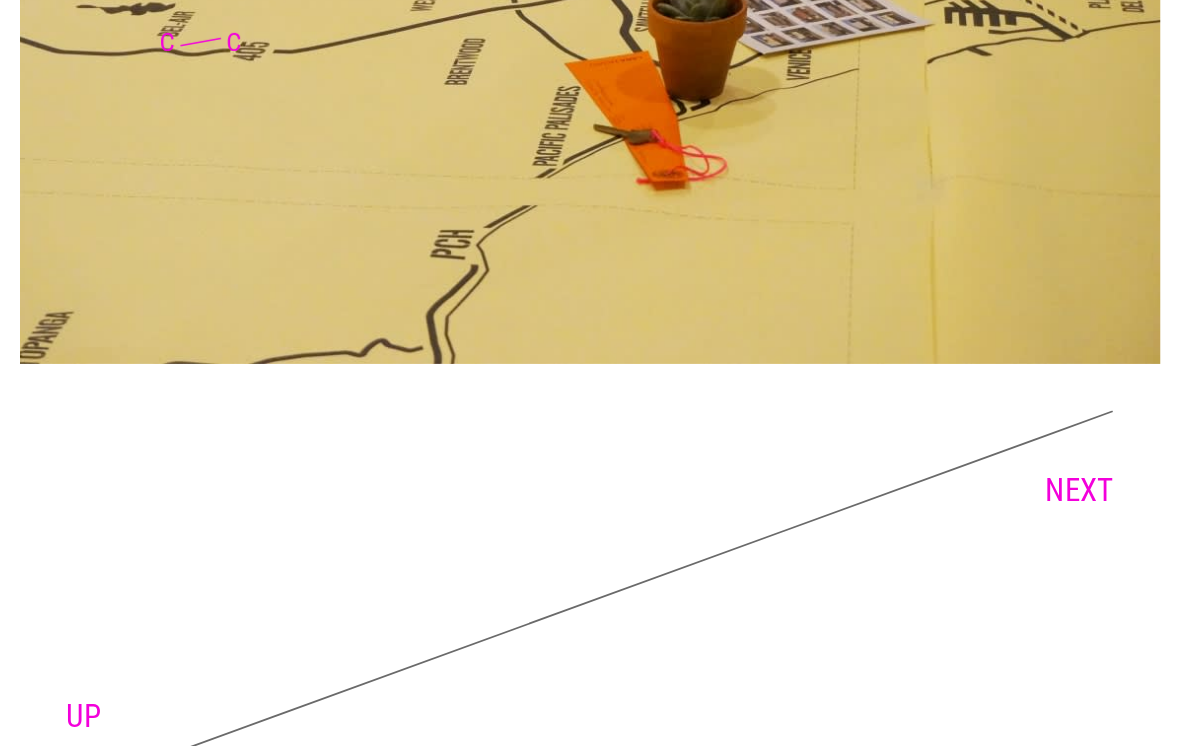 scroll, scrollTop: 12245, scrollLeft: 0, axis: vertical 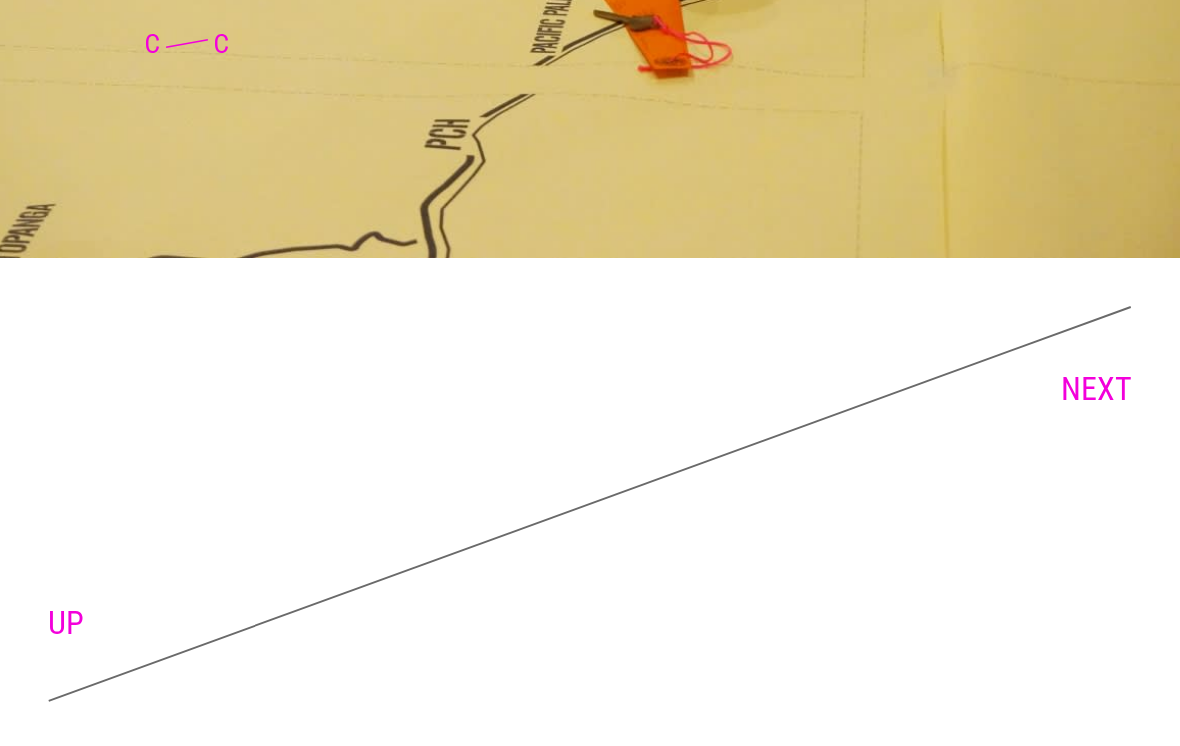 click on "NEXT" at bounding box center (1096, 389) 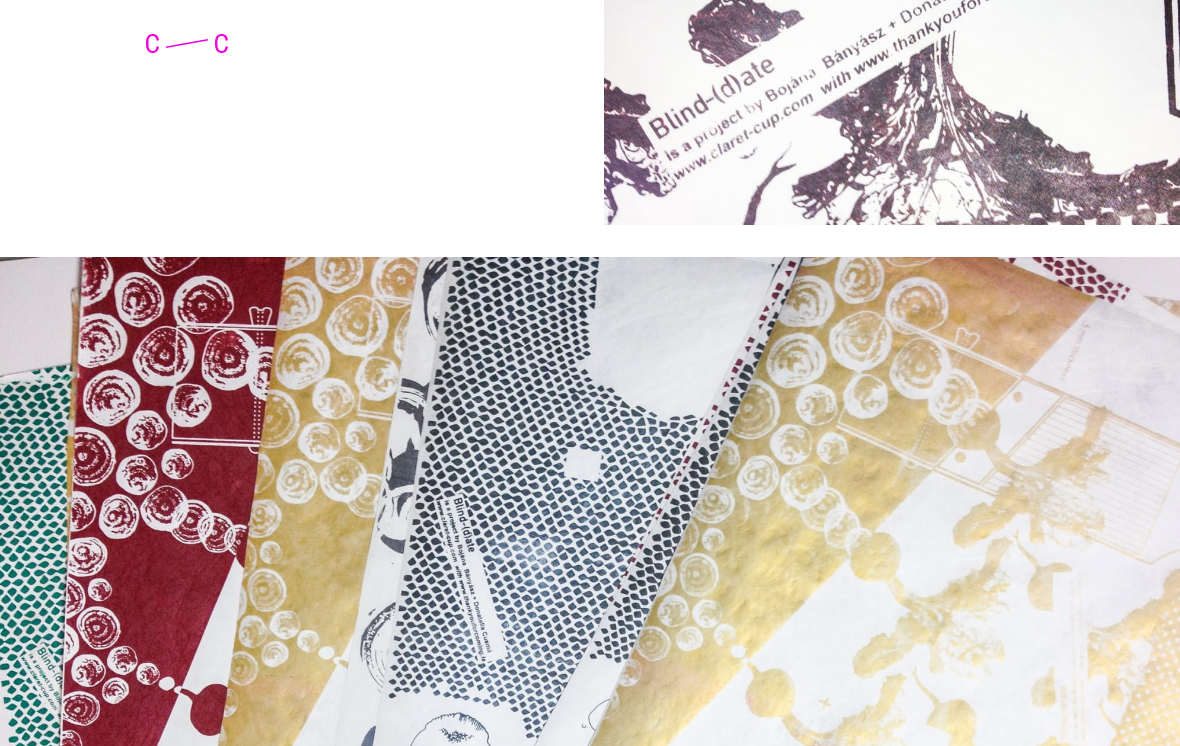 scroll, scrollTop: 2432, scrollLeft: 0, axis: vertical 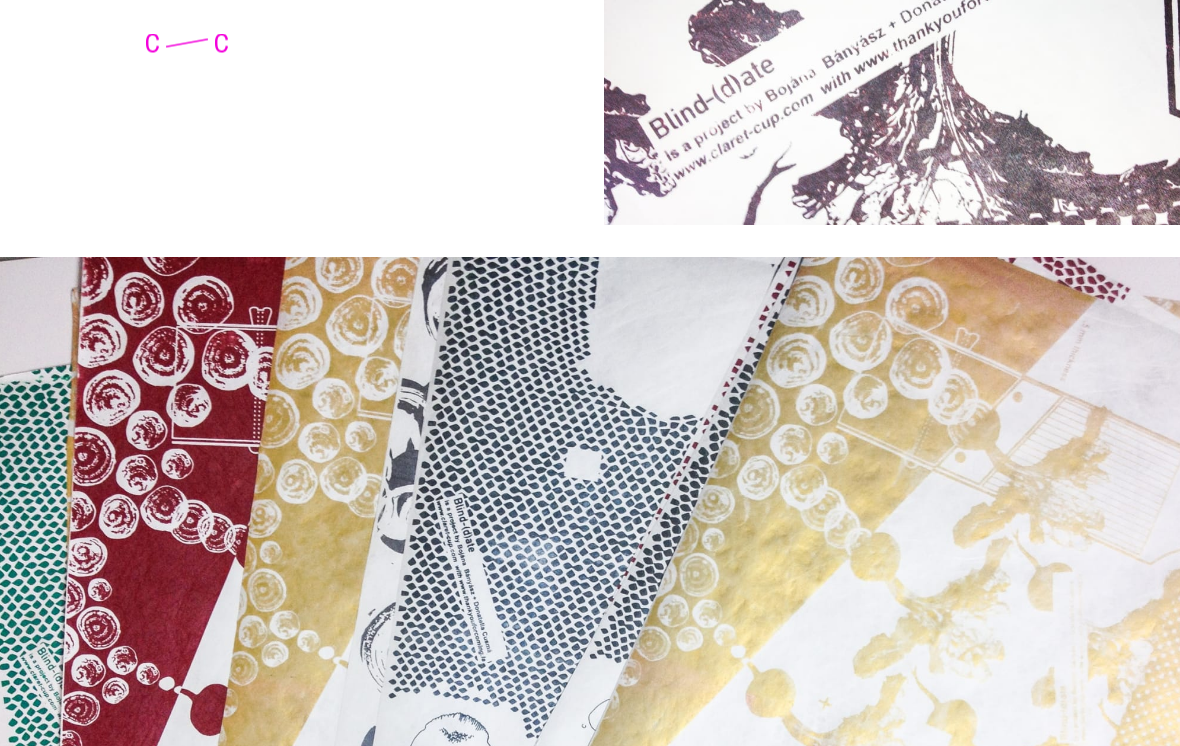 click 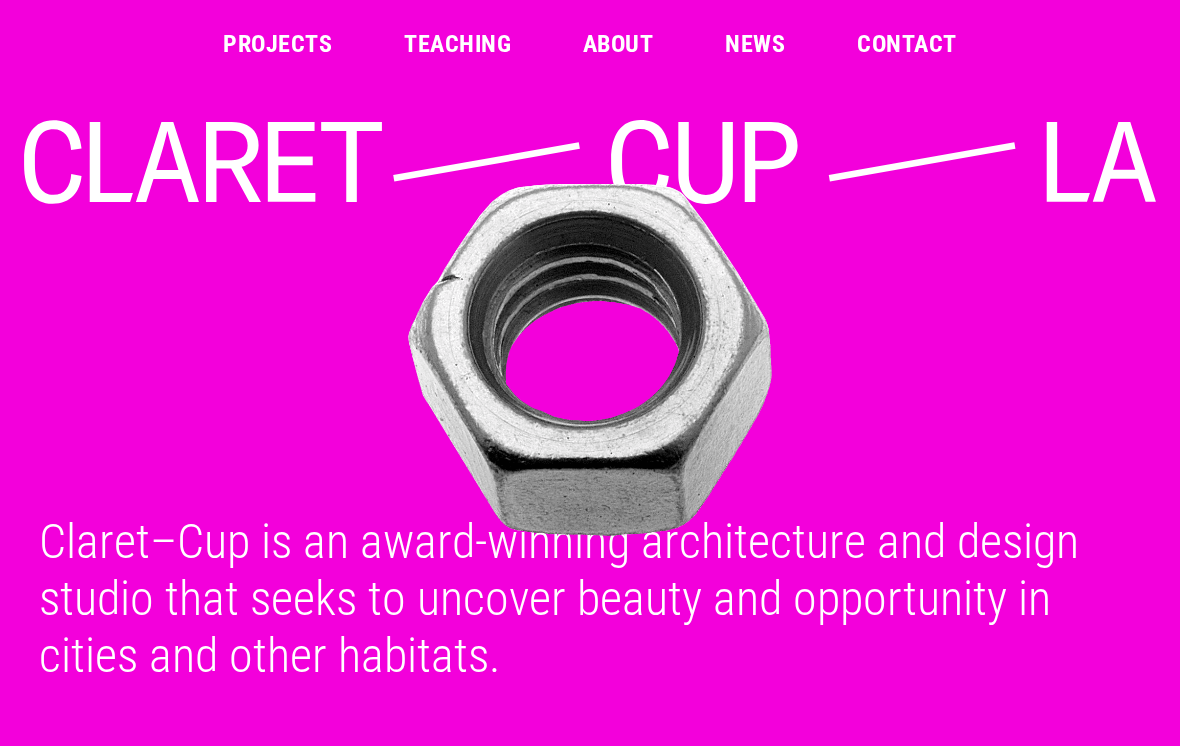 scroll, scrollTop: 0, scrollLeft: 0, axis: both 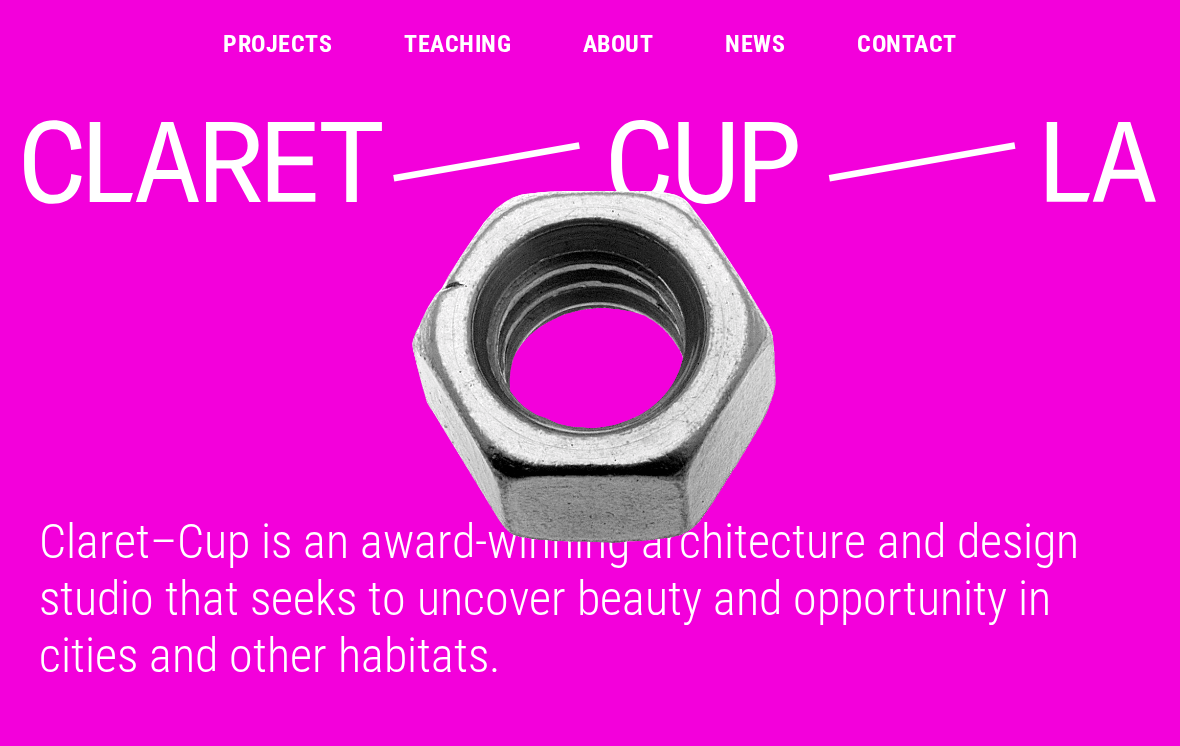 click on "Projects" at bounding box center (277, 44) 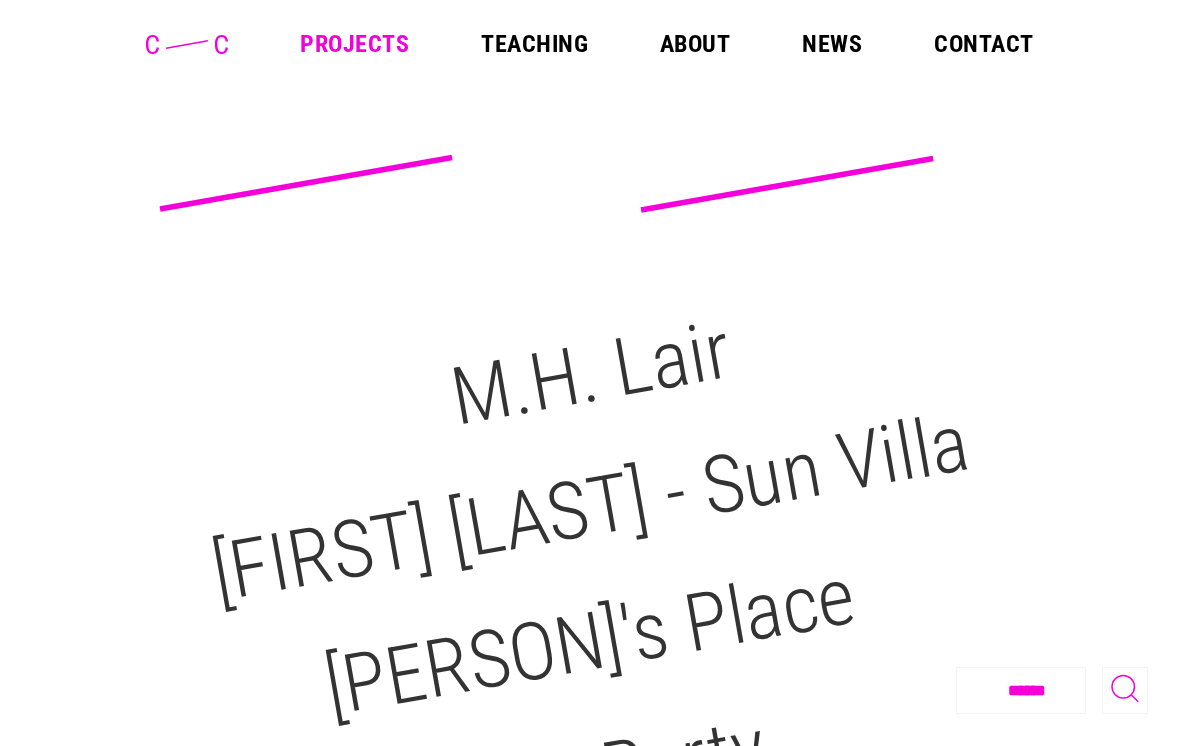 scroll, scrollTop: 0, scrollLeft: 0, axis: both 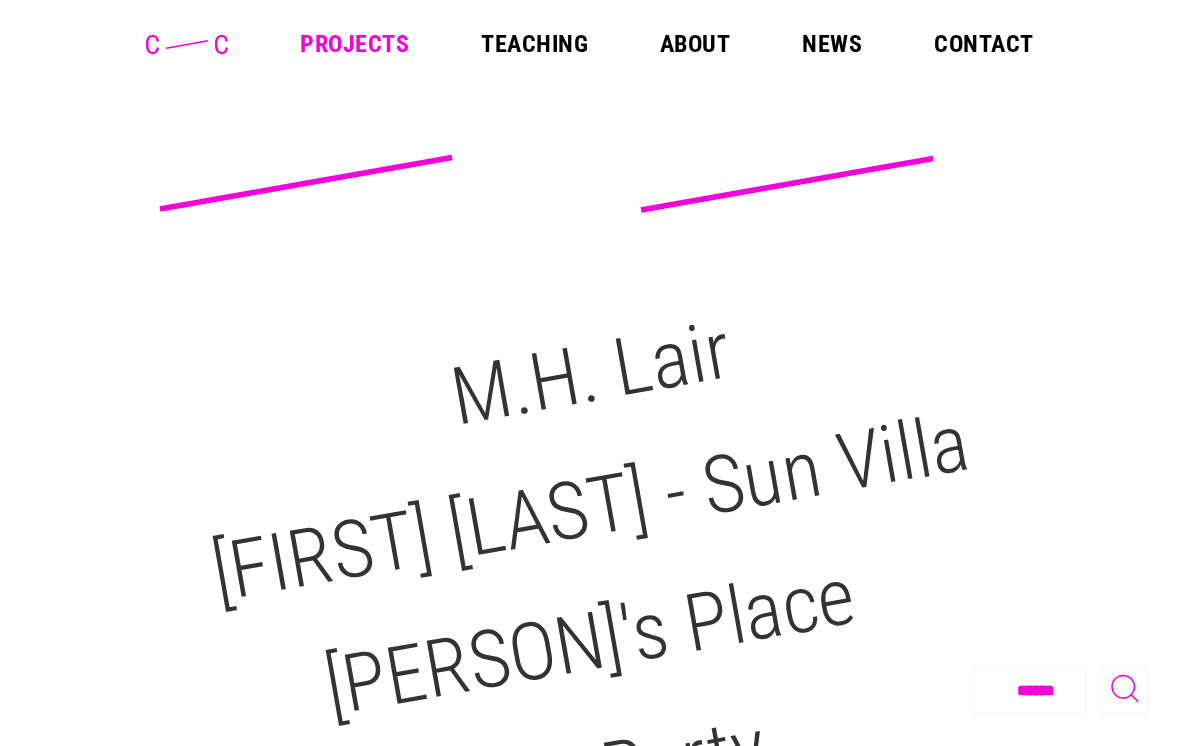 click on "[FIRST] [LAST] - Sun Villa [PERSON]'s Place Block Party Ba-gua for Two Inglewood Salo(o)n Smoking Hot Tiny House Hotel Theory Exhibition Design [CITY] Forum Newsletter Centerfold Catalina Remodel Publication 002_A Propositional Center Folded Beauty 4×4 ID LA: Tales of Deliberate Localism Blind (d)Ate, a Synesthetic Dinner Map-à-Porter at Dwell on Design Dingbat Posters for Kickstarter Campaign In Between Projects: Productora Objects in Space: April Greiman, Made in Space Blue Collar Talent: Studio Cortez Have your Wedge & Eat it Too Frogtown Salo(o)n Signals From Mission 26 Filter by Categoy [FIRST] [LAST] [FIRST] [LAST] [FIRST] [LAST]" at bounding box center (590, 2146) 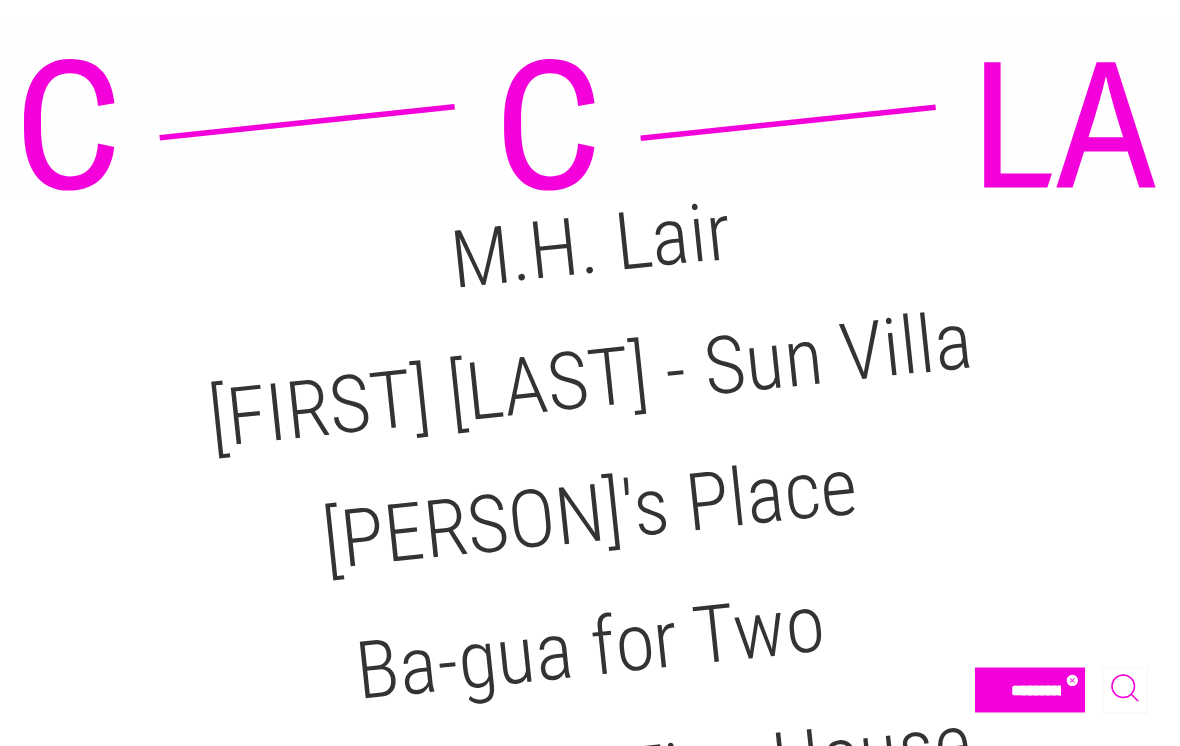 scroll, scrollTop: 115, scrollLeft: 0, axis: vertical 